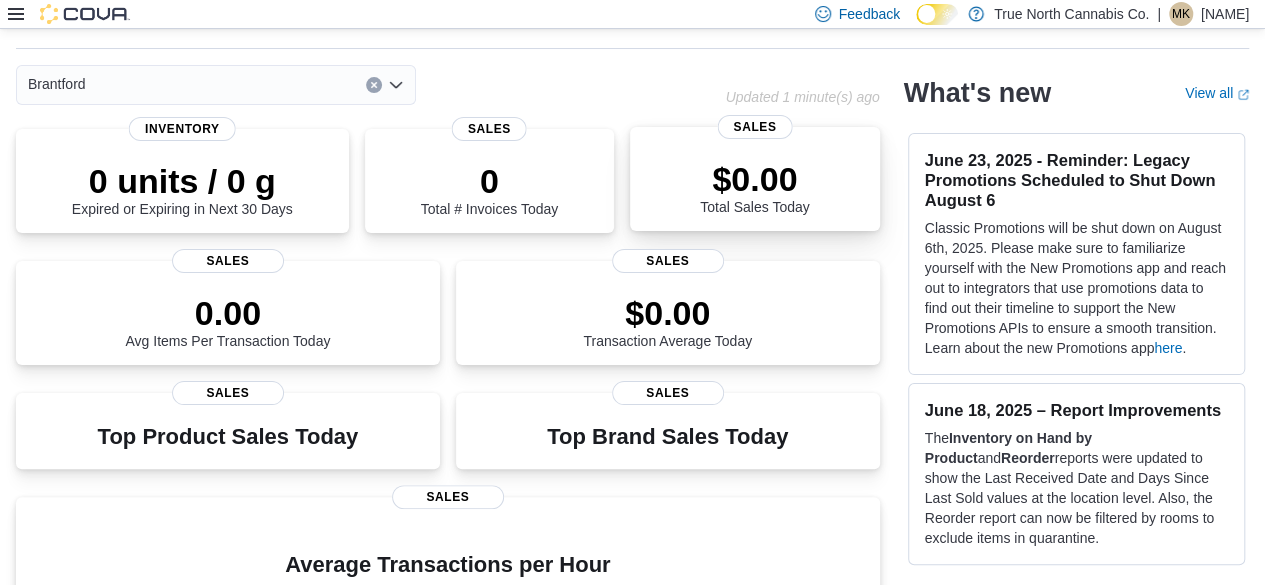 scroll, scrollTop: 0, scrollLeft: 0, axis: both 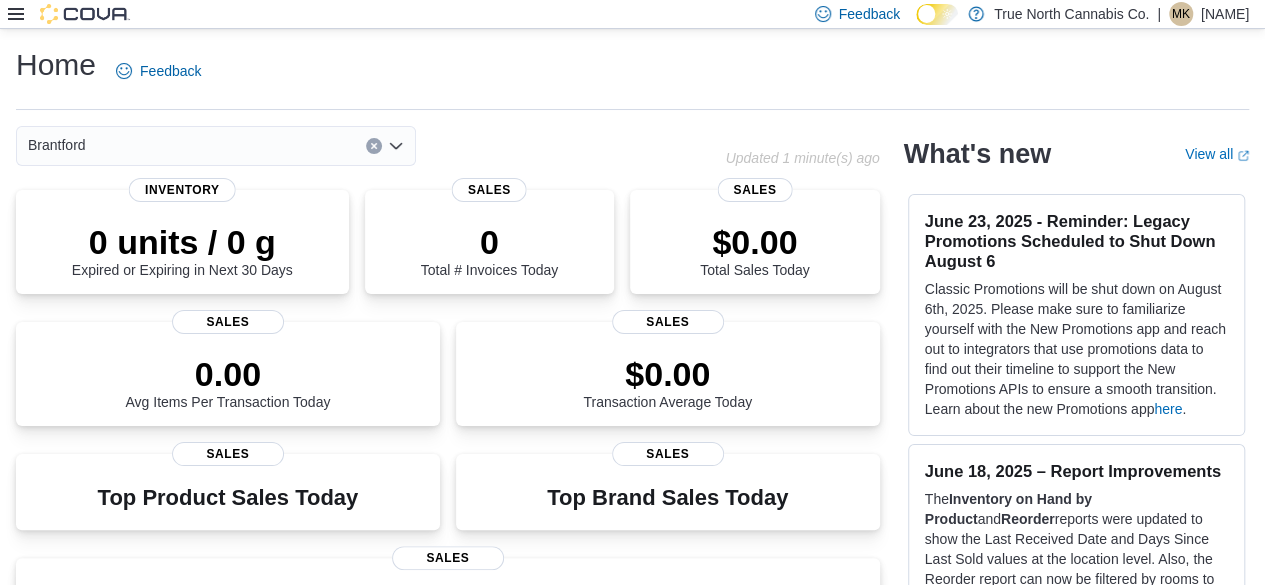 click 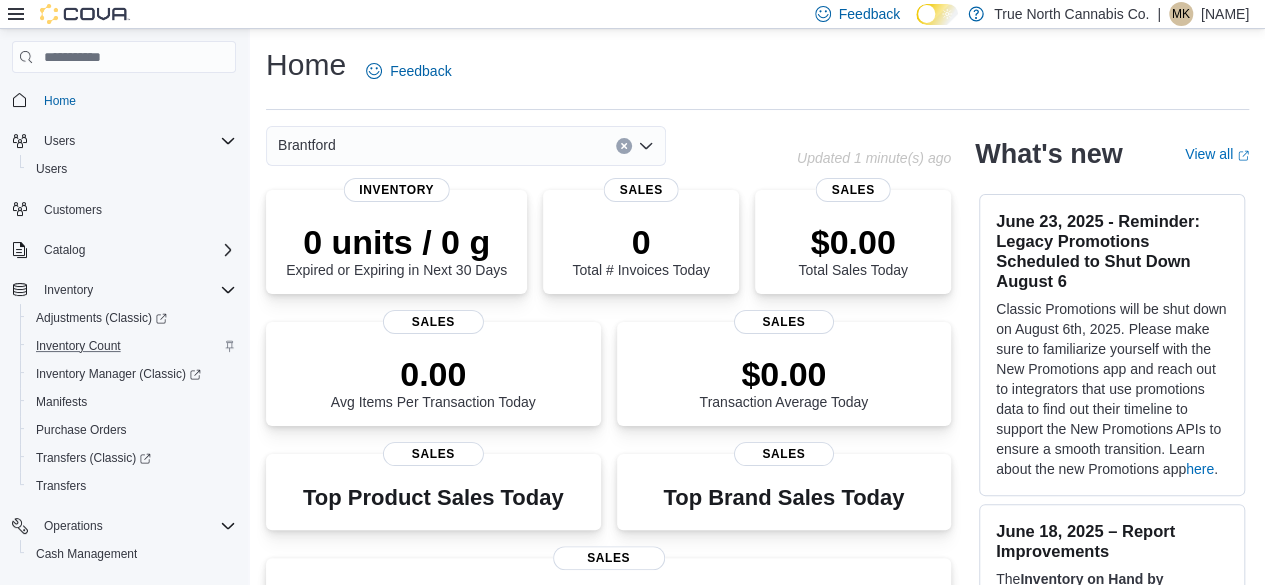 scroll, scrollTop: 214, scrollLeft: 0, axis: vertical 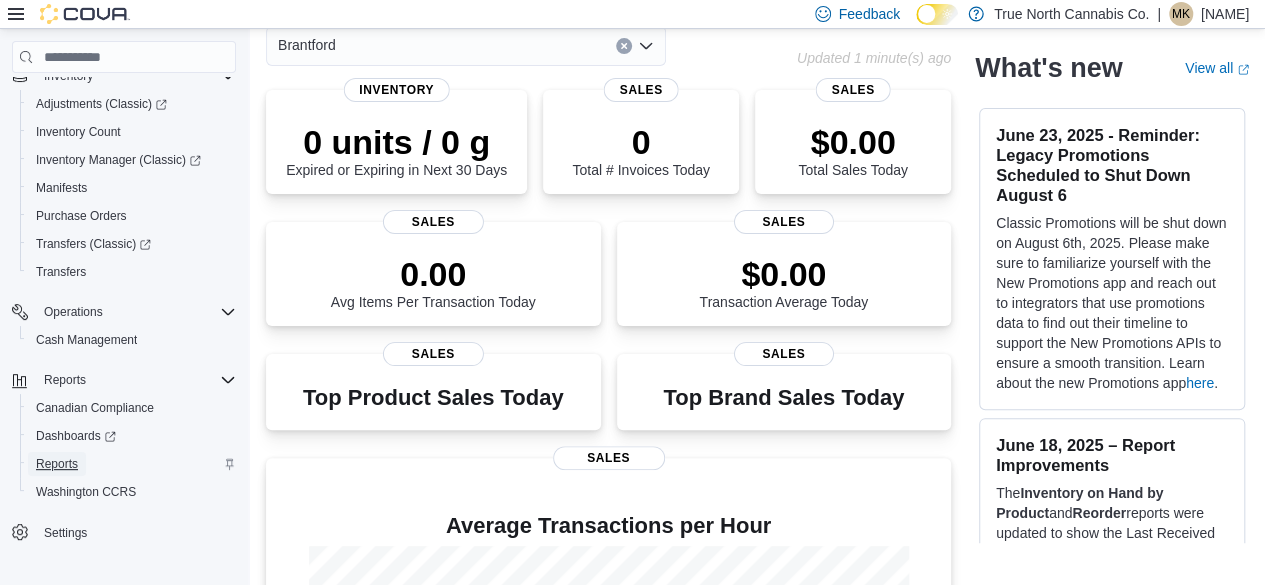 click on "Reports" at bounding box center (57, 464) 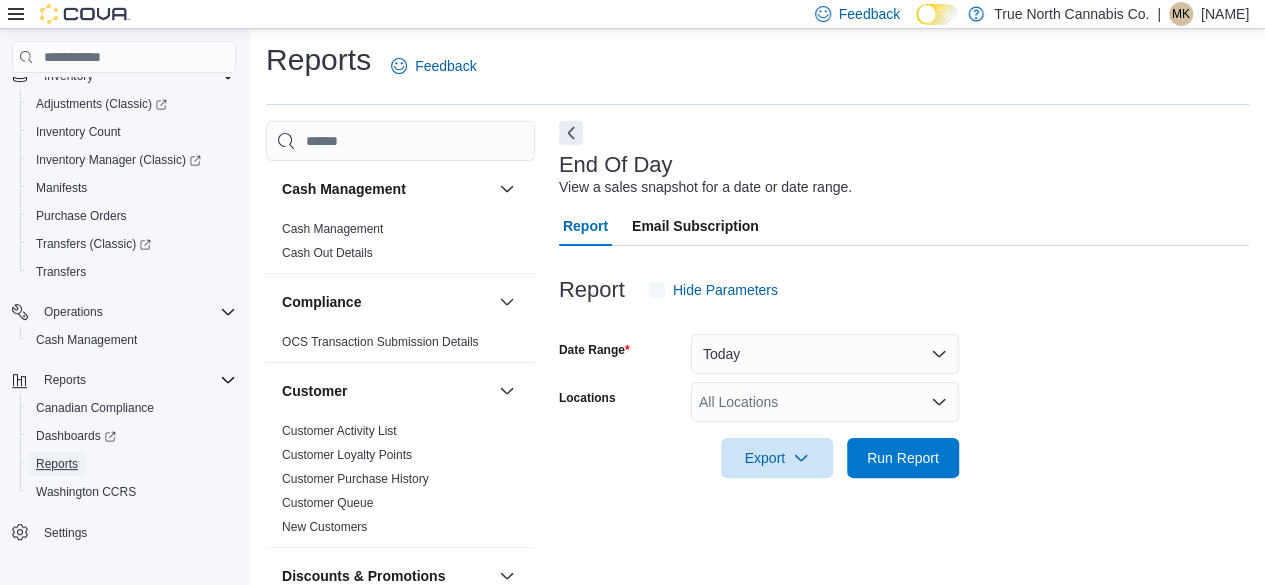 scroll, scrollTop: 36, scrollLeft: 0, axis: vertical 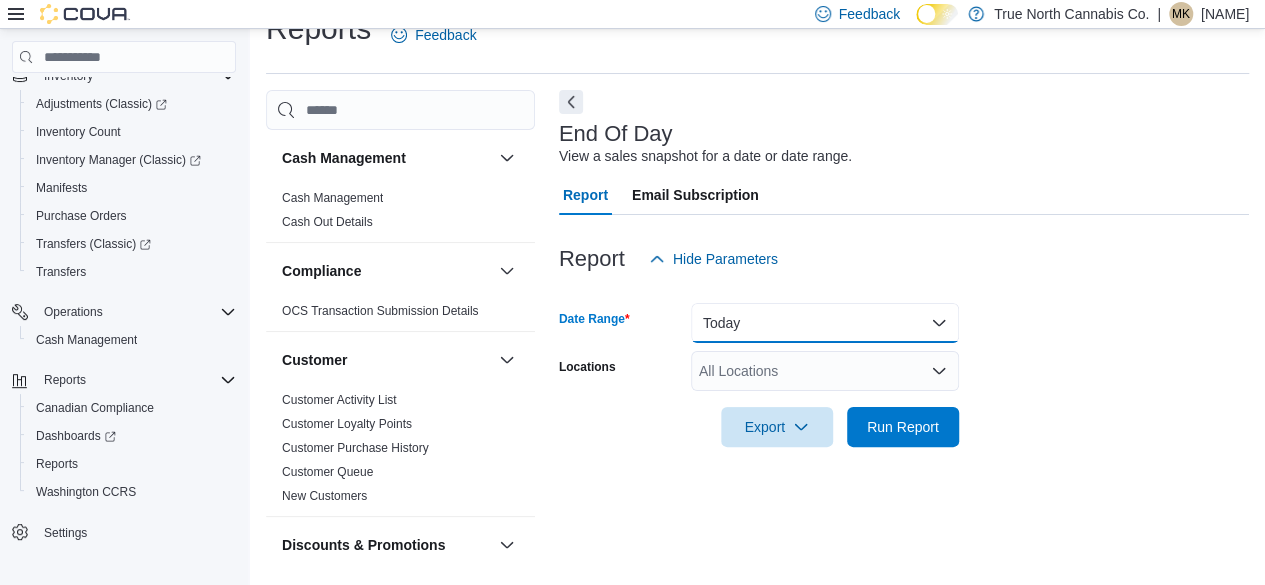 click on "Today" at bounding box center (825, 323) 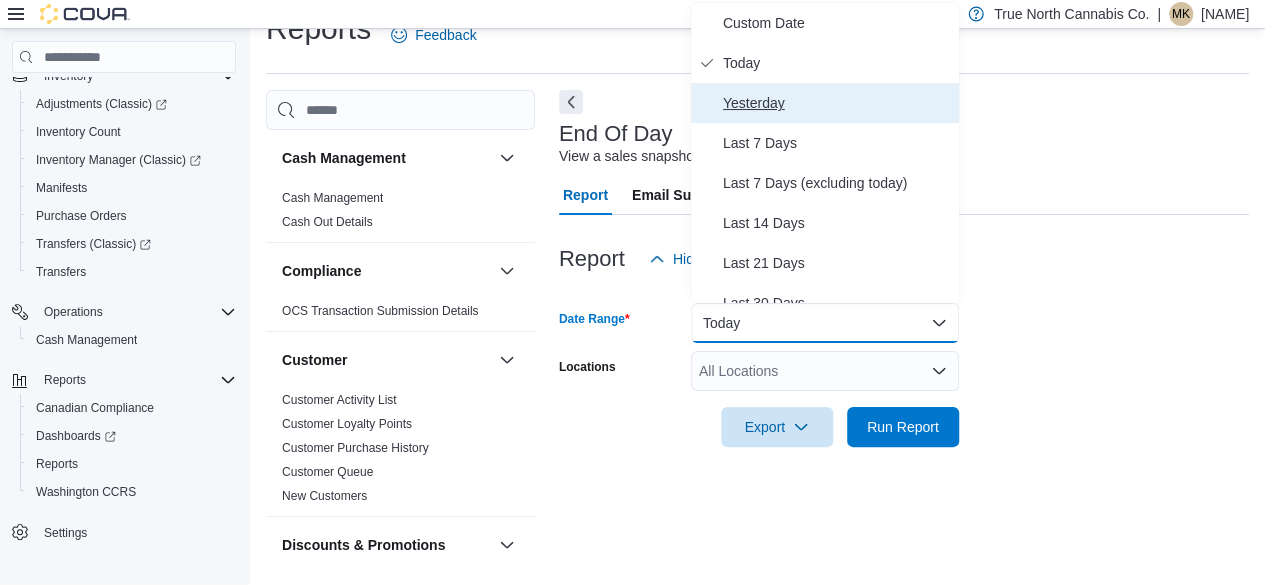 click on "Yesterday" at bounding box center [837, 103] 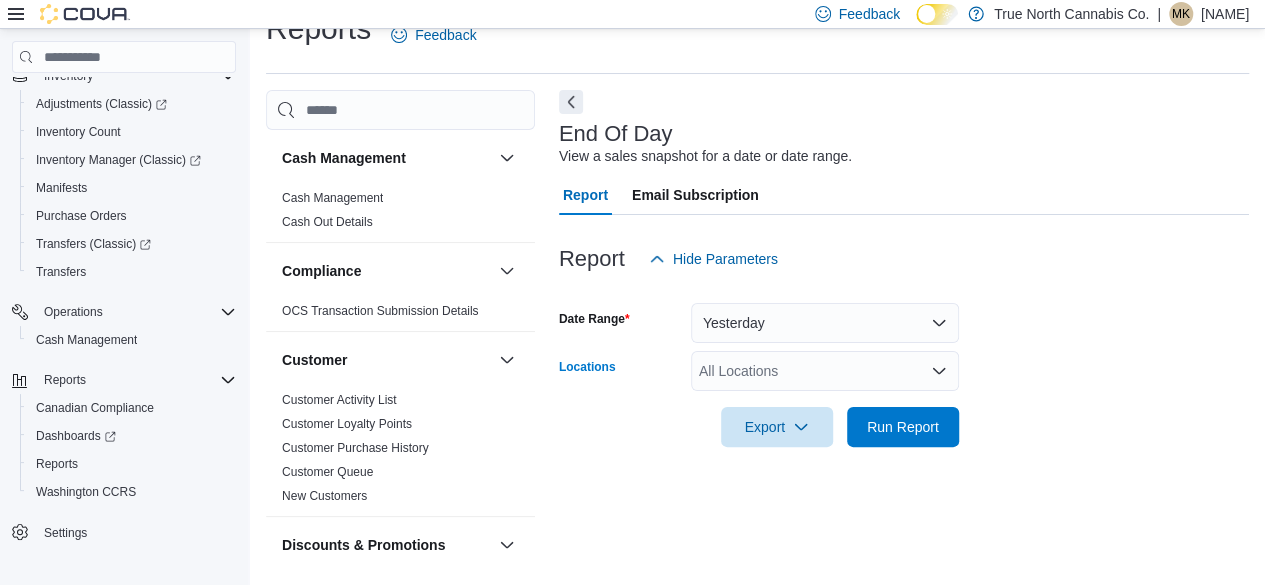 click on "All Locations" at bounding box center [825, 371] 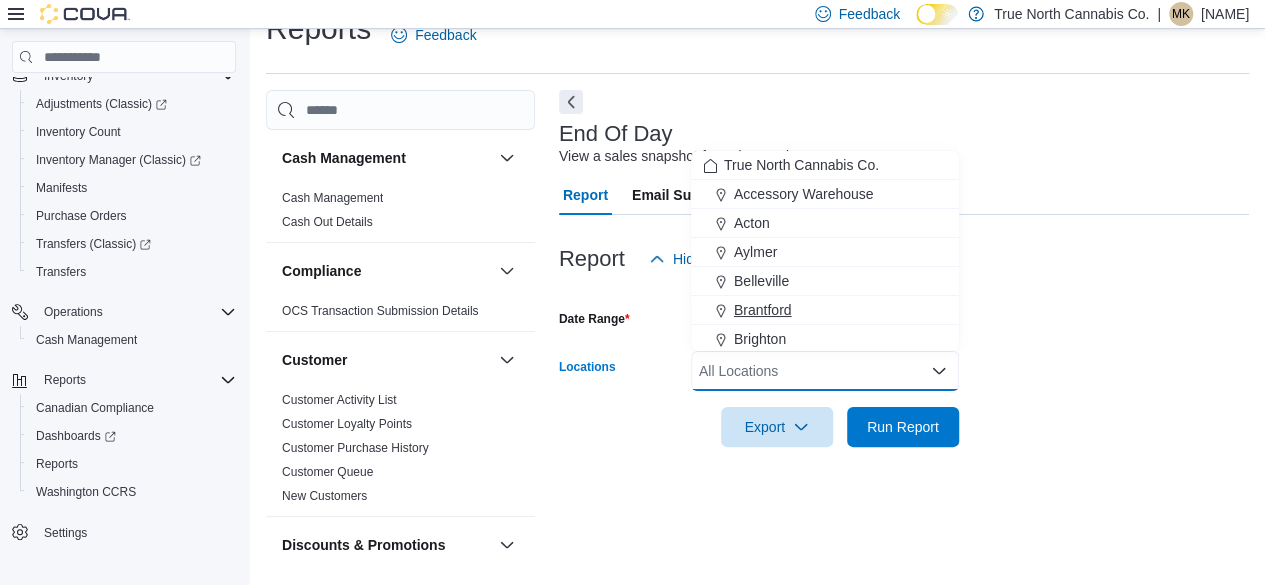 click on "Brantford" at bounding box center [763, 310] 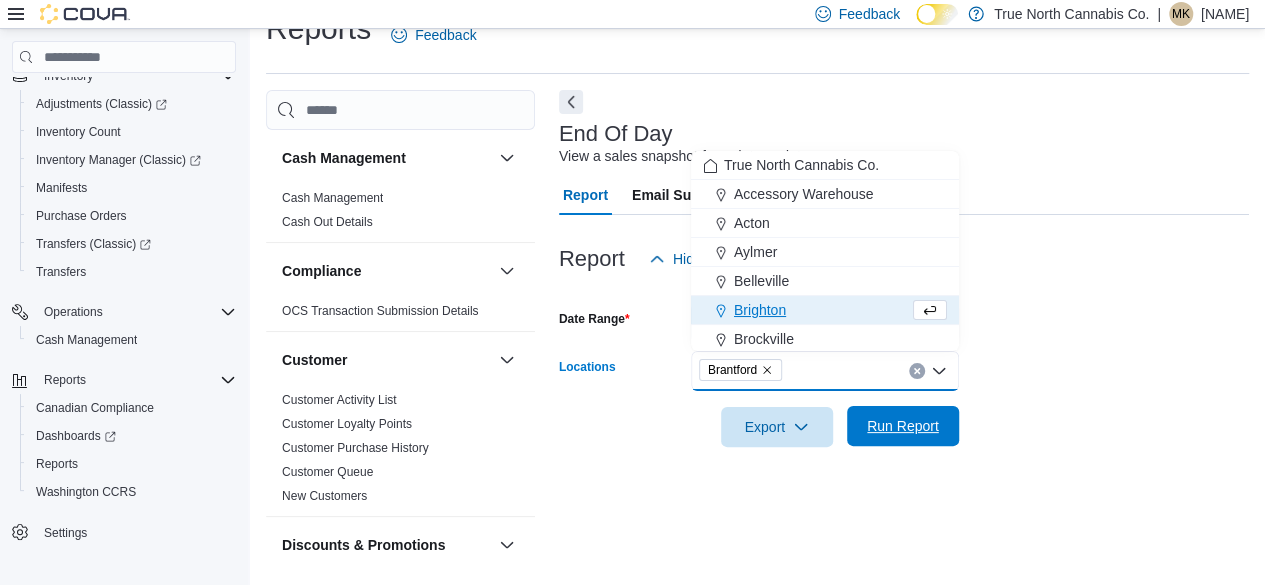 click on "Run Report" at bounding box center [903, 426] 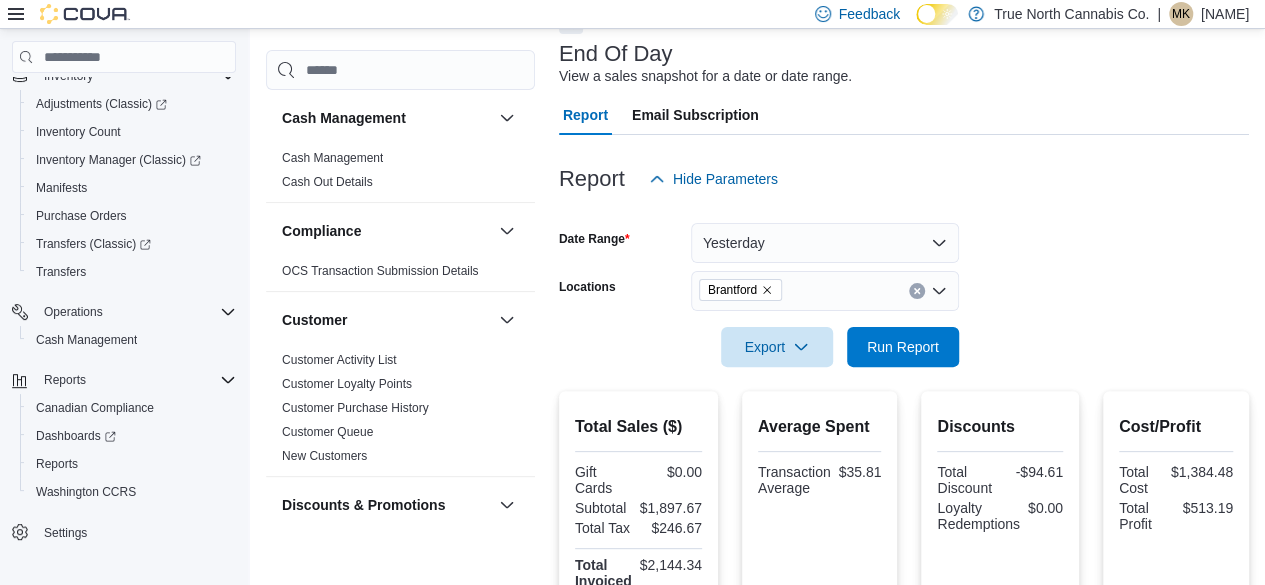 scroll, scrollTop: 0, scrollLeft: 0, axis: both 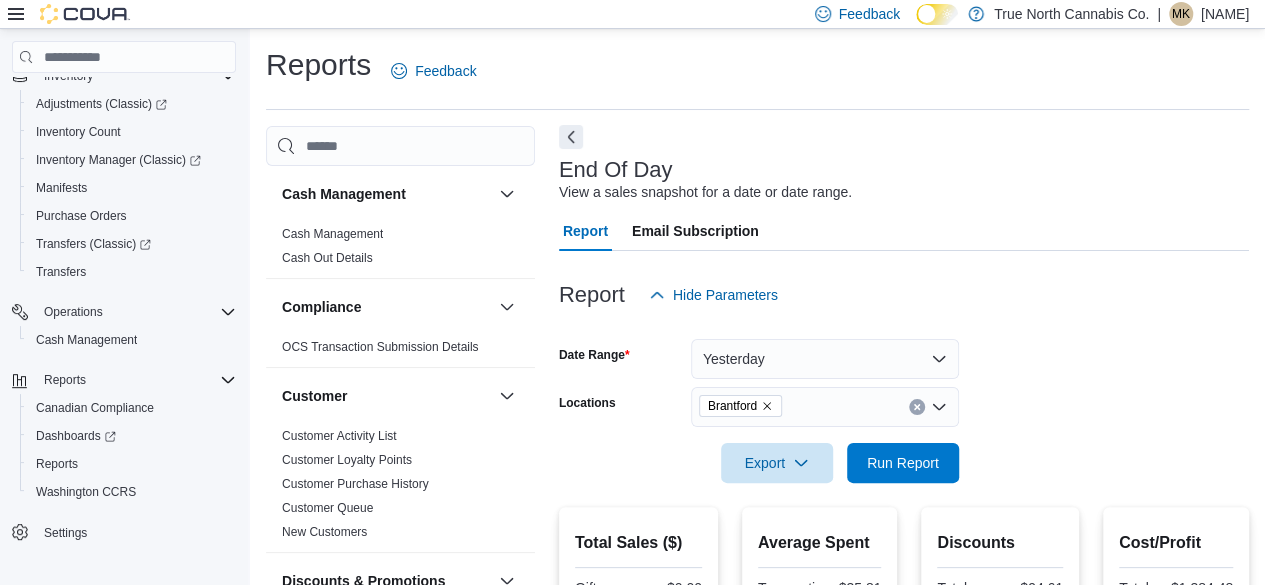 click at bounding box center (571, 137) 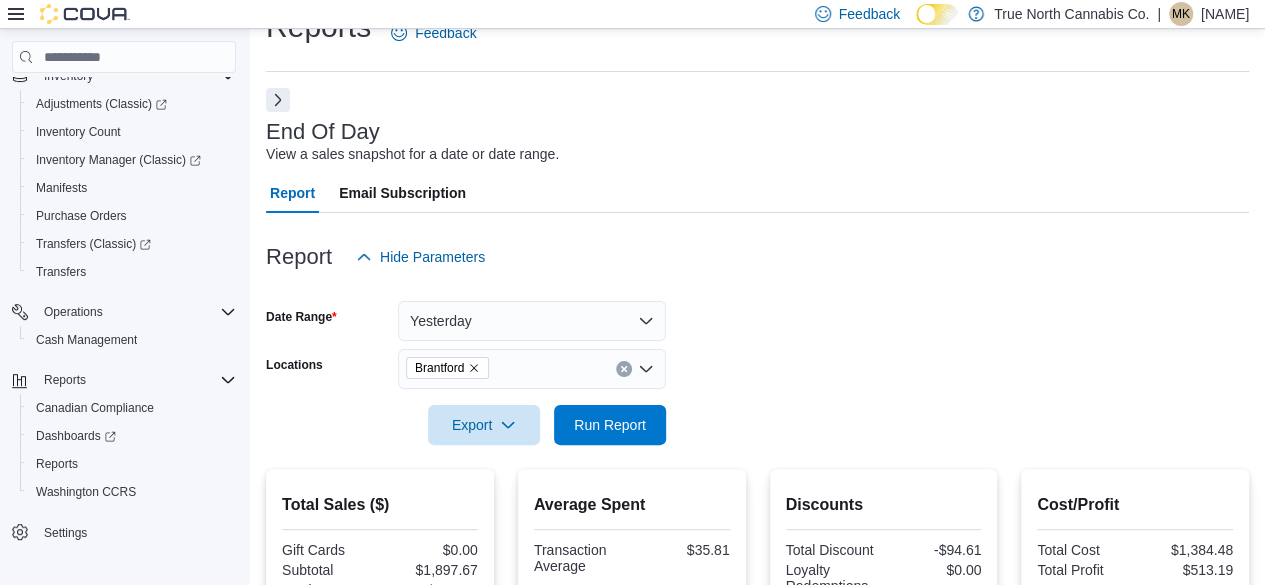 scroll, scrollTop: 0, scrollLeft: 0, axis: both 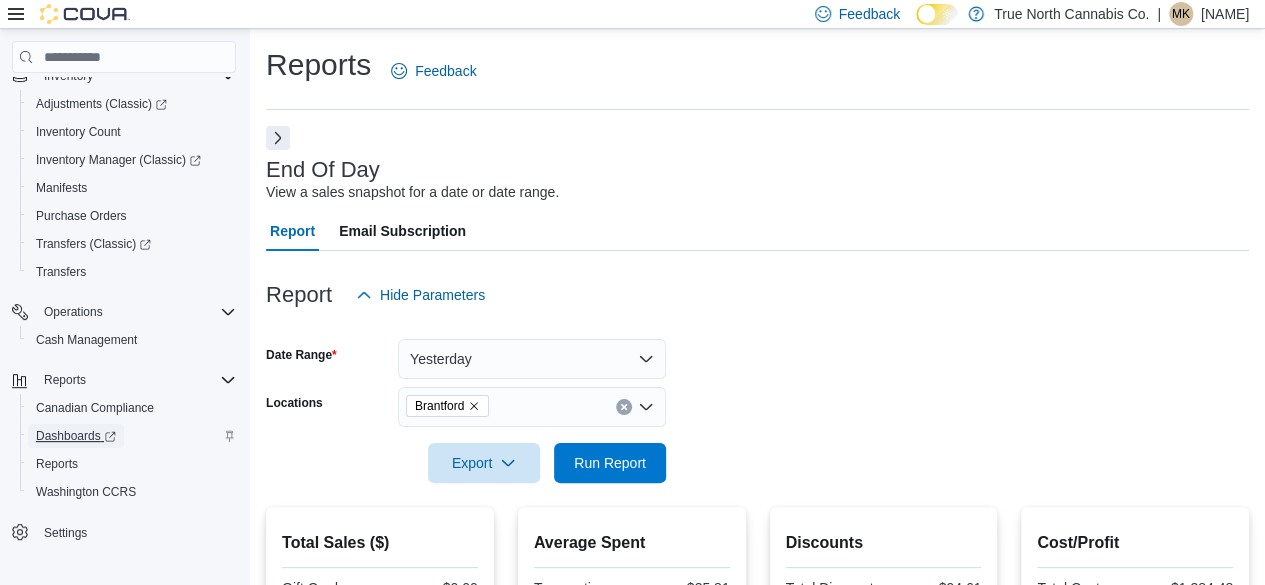 click on "Dashboards" at bounding box center [76, 436] 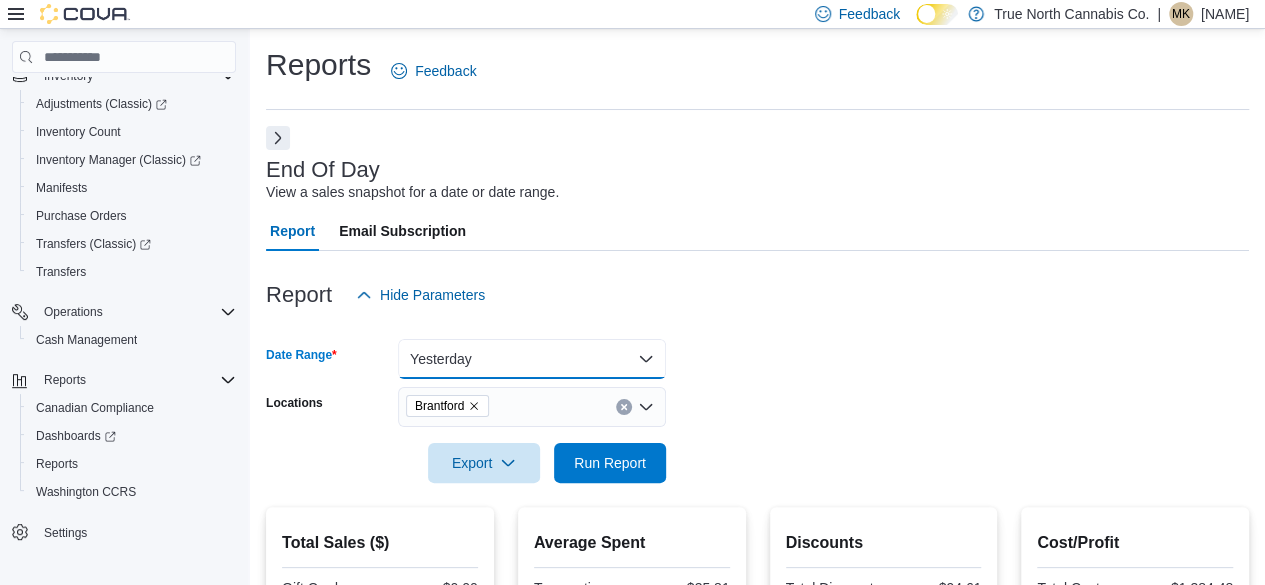 click on "Yesterday" at bounding box center (532, 359) 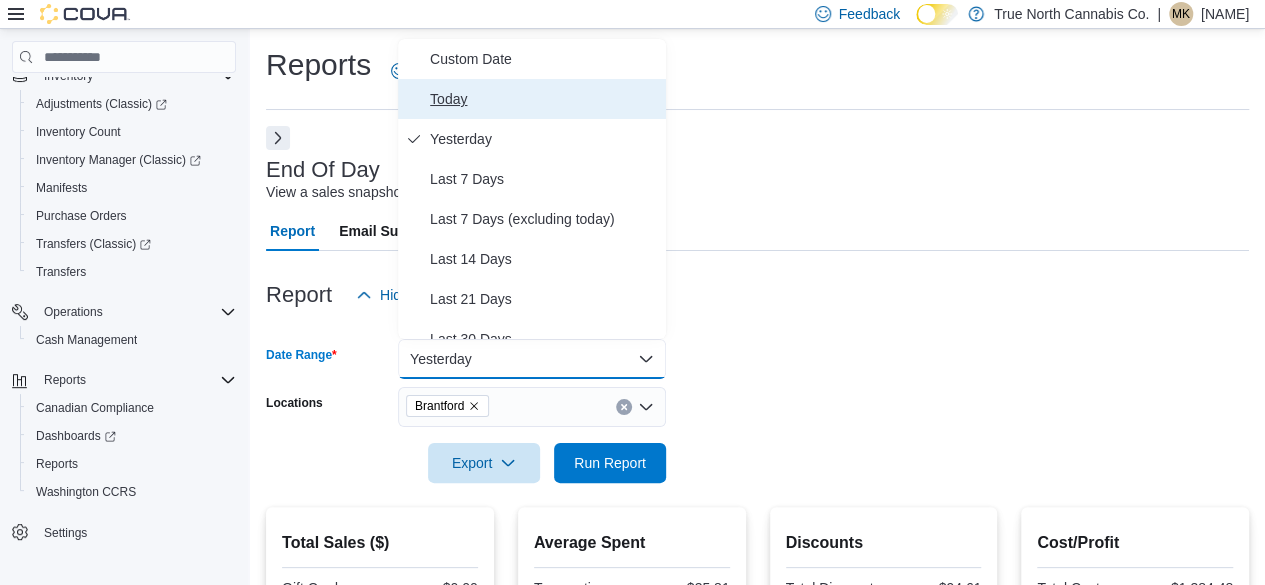 click on "Today" at bounding box center (544, 99) 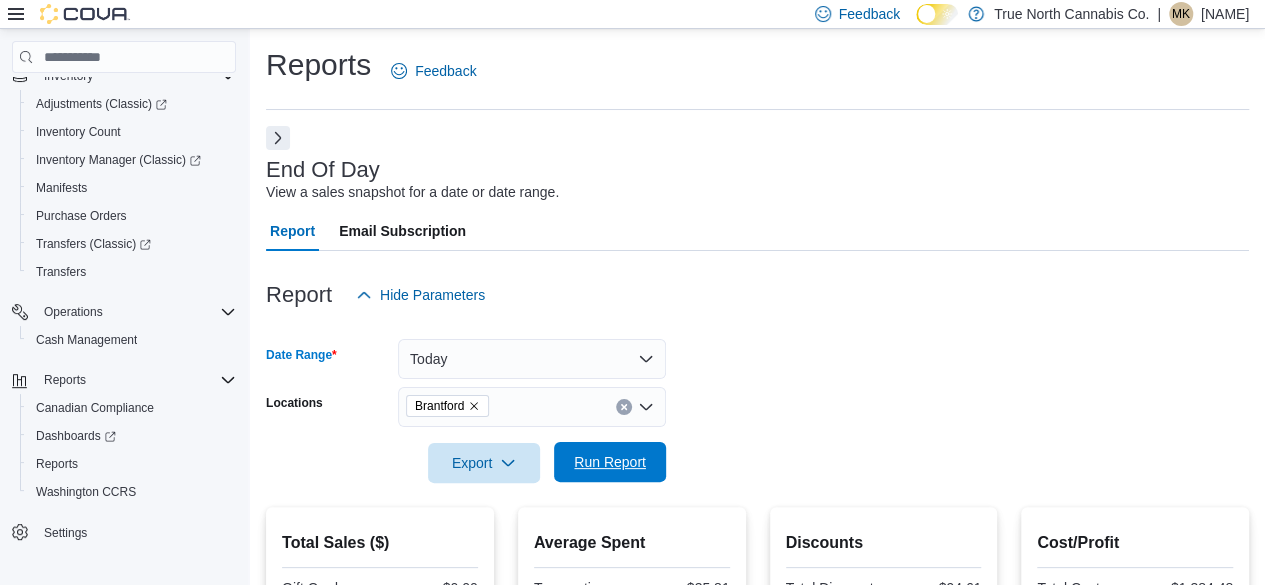 click on "Run Report" at bounding box center [610, 462] 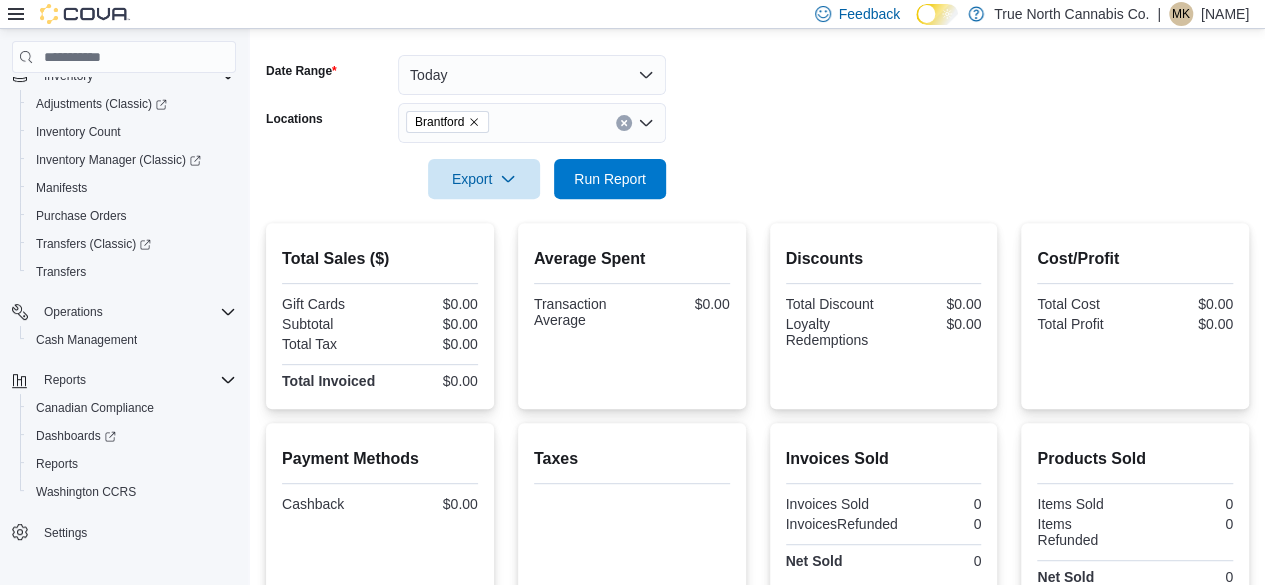 scroll, scrollTop: 470, scrollLeft: 0, axis: vertical 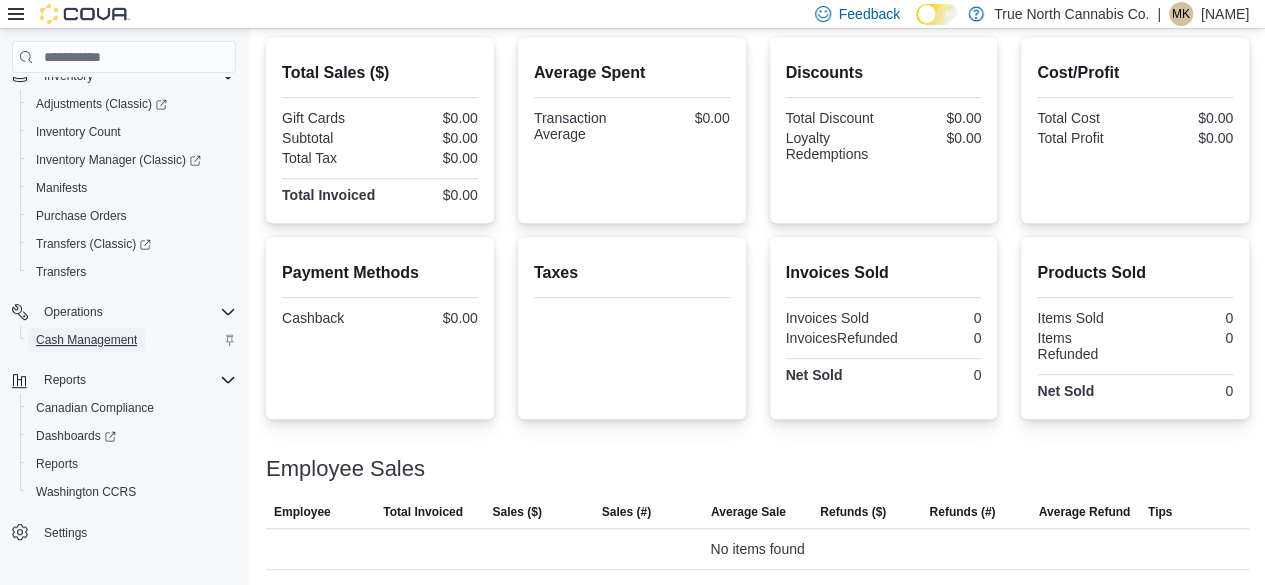 click on "Cash Management" at bounding box center [86, 340] 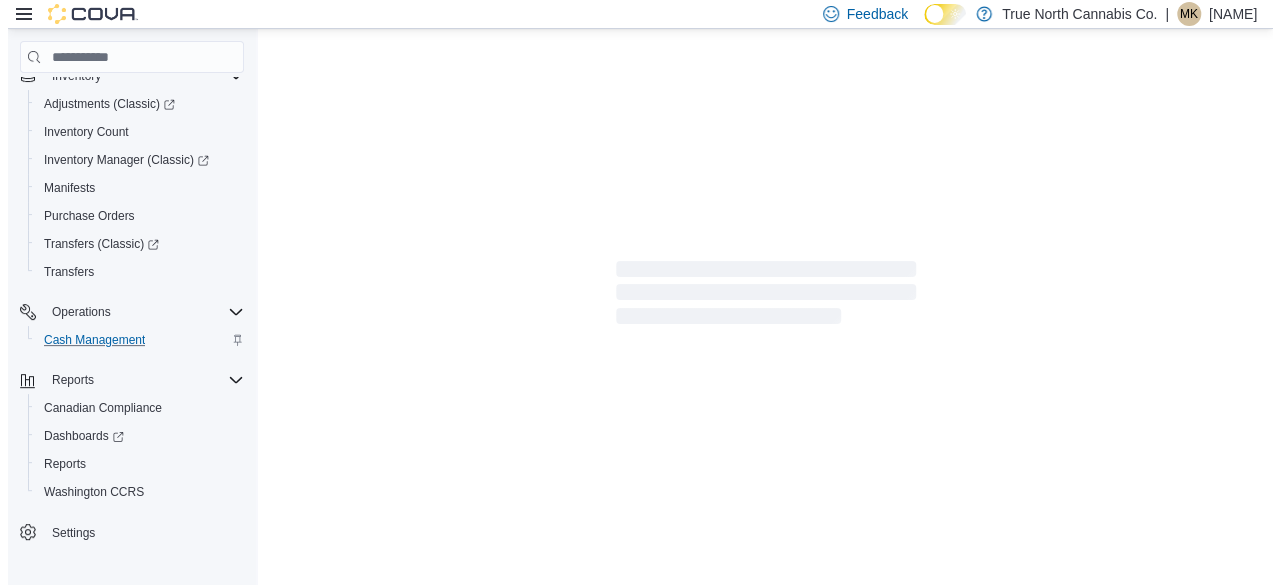 scroll, scrollTop: 0, scrollLeft: 0, axis: both 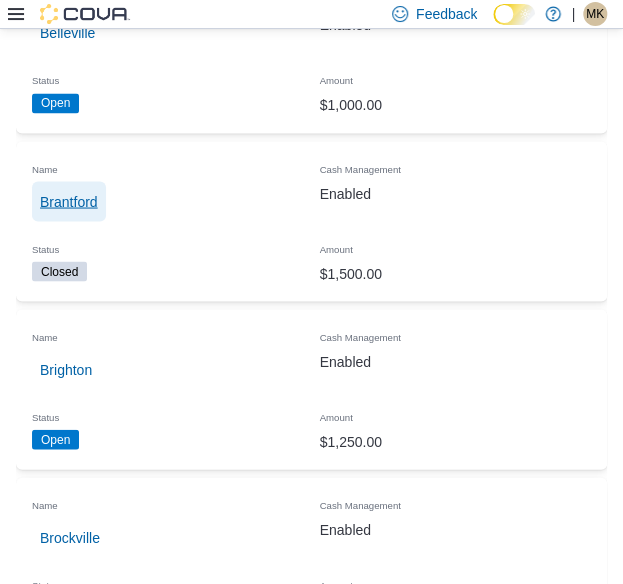 drag, startPoint x: 43, startPoint y: 204, endPoint x: 131, endPoint y: 196, distance: 88.362885 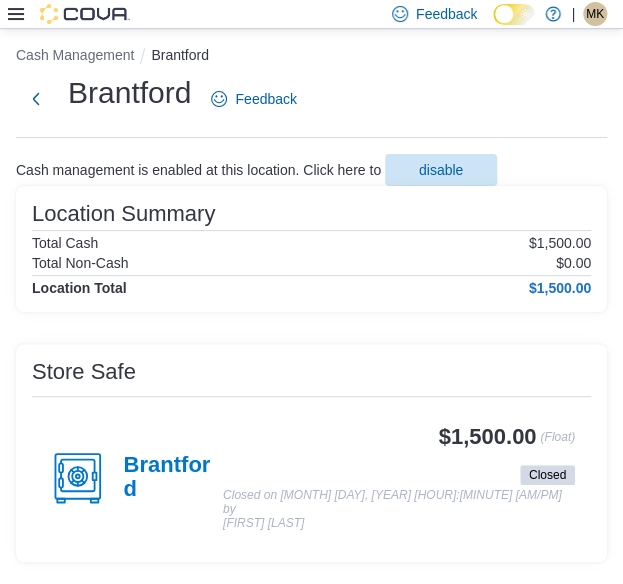 scroll, scrollTop: 338, scrollLeft: 0, axis: vertical 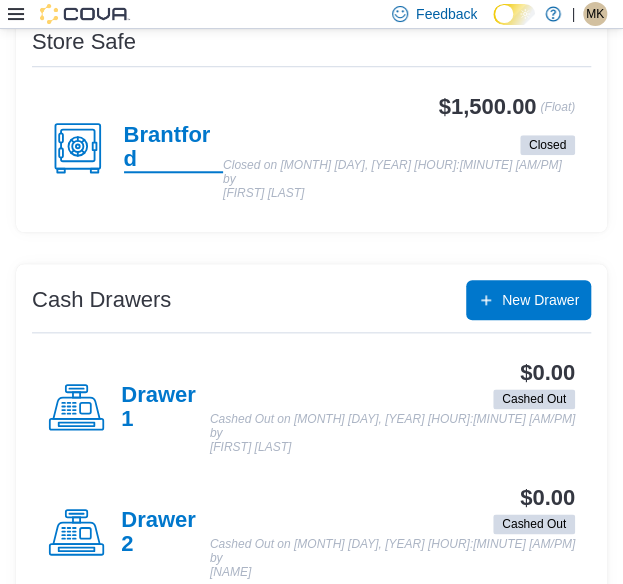 click on "Brantford" at bounding box center [173, 148] 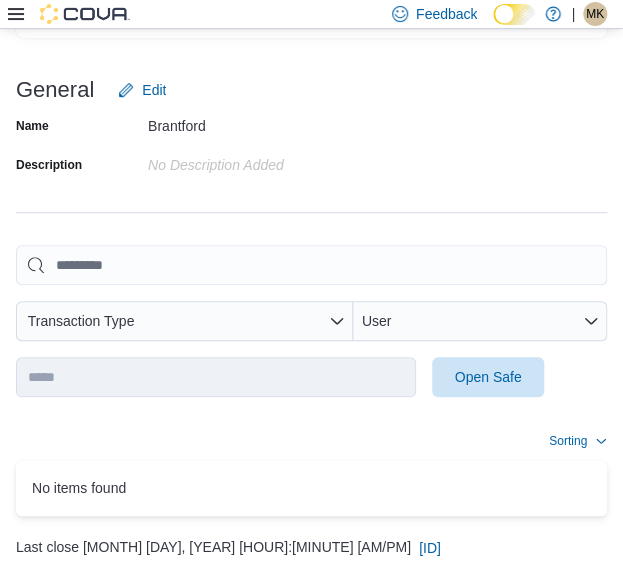 scroll, scrollTop: 298, scrollLeft: 0, axis: vertical 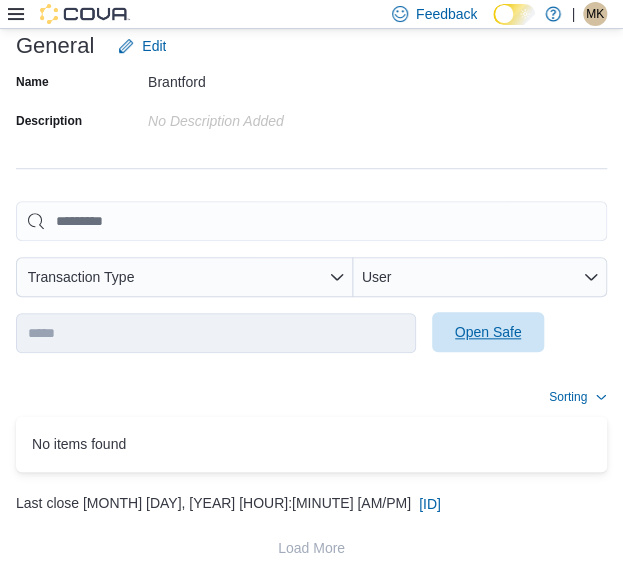 click on "Open Safe" at bounding box center [488, 332] 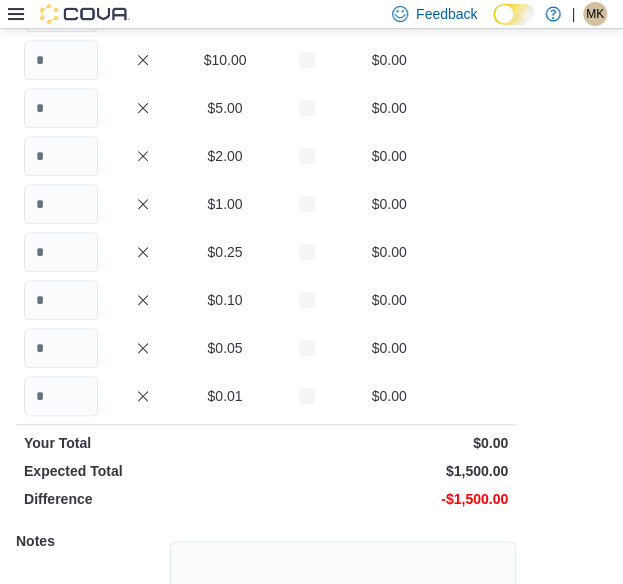 scroll, scrollTop: 177, scrollLeft: 0, axis: vertical 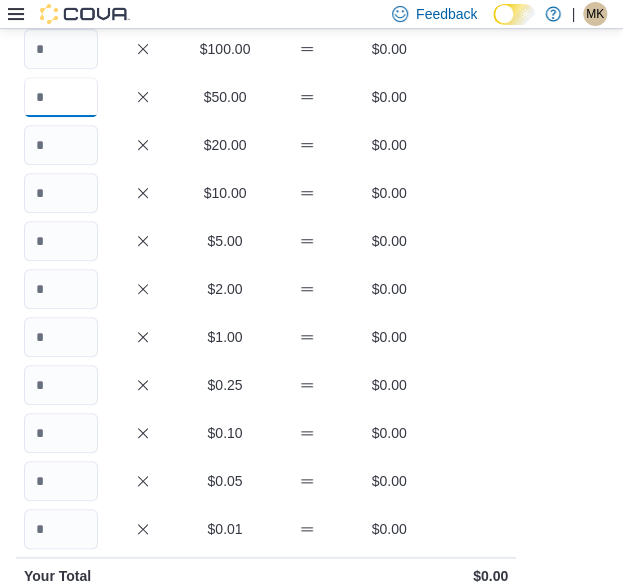 click at bounding box center (61, 97) 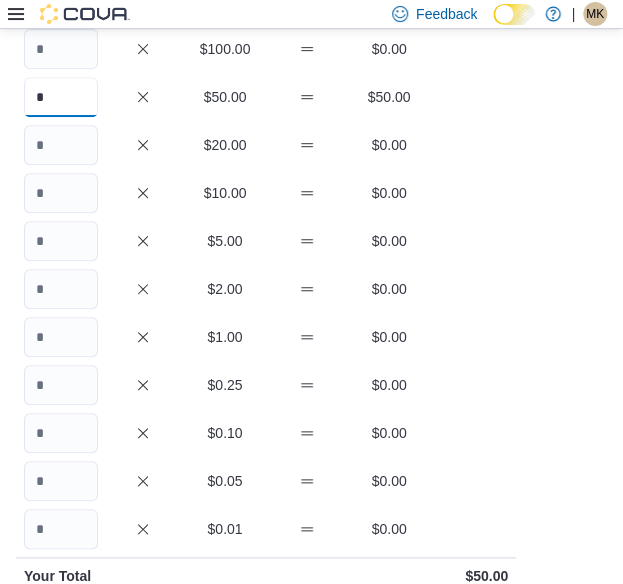 type on "*" 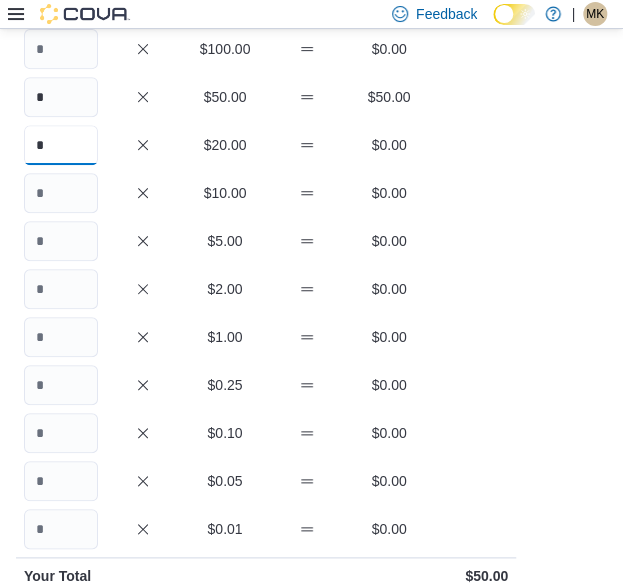 type on "*" 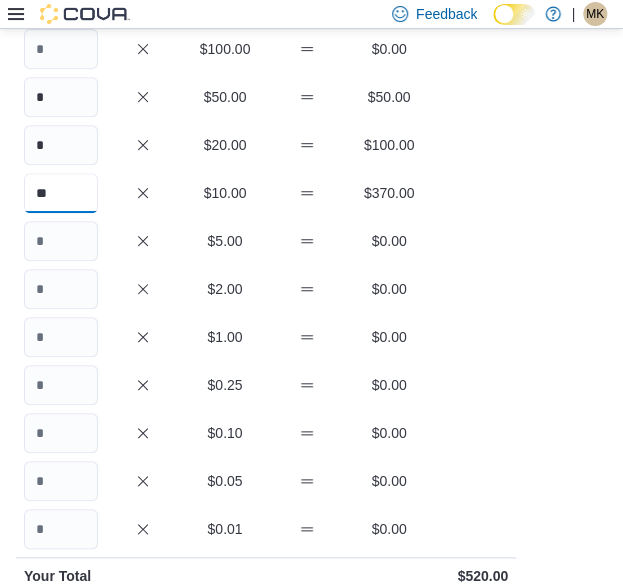 type on "**" 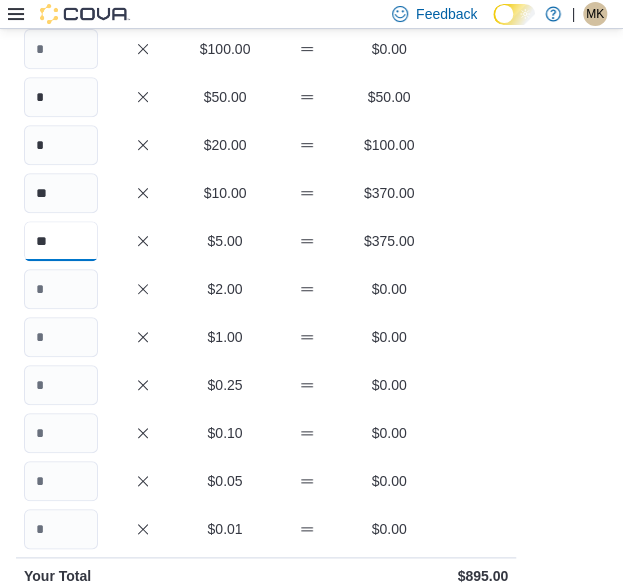 type on "**" 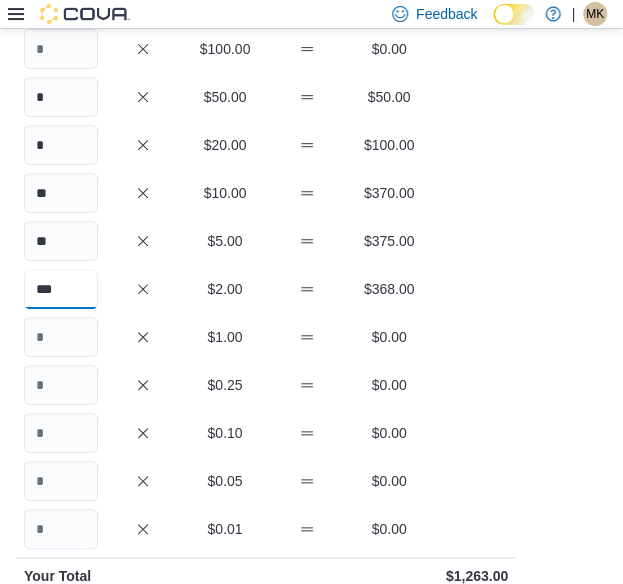 type on "***" 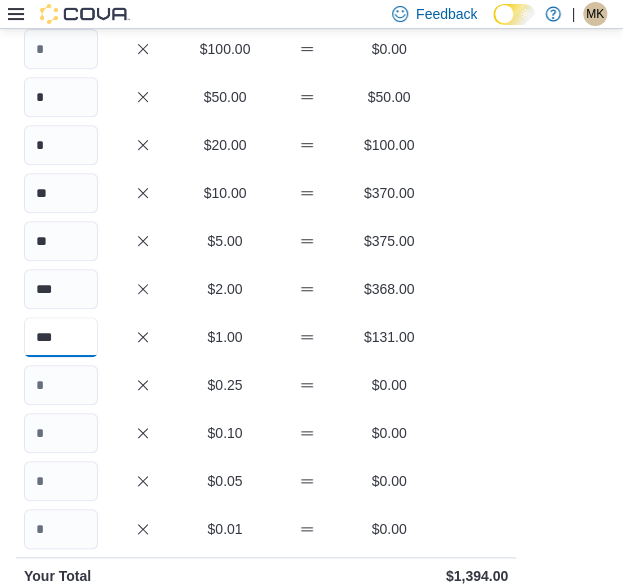 type on "***" 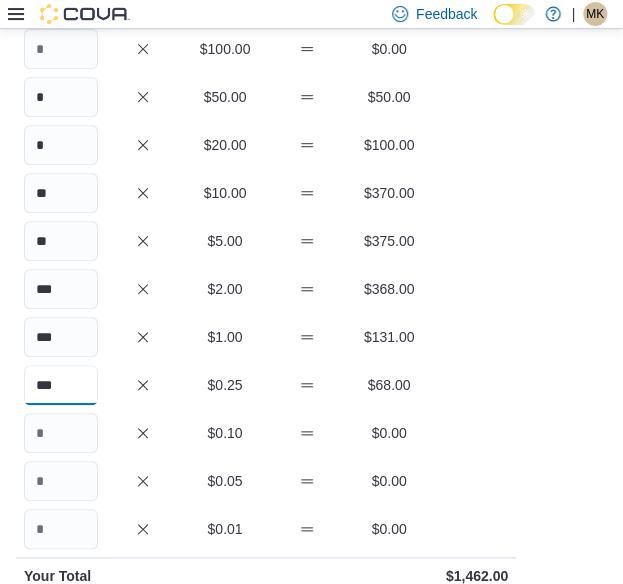 type on "***" 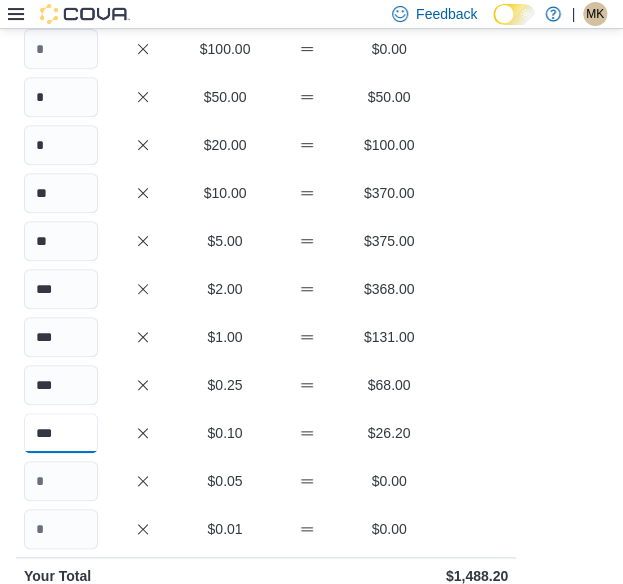 type on "***" 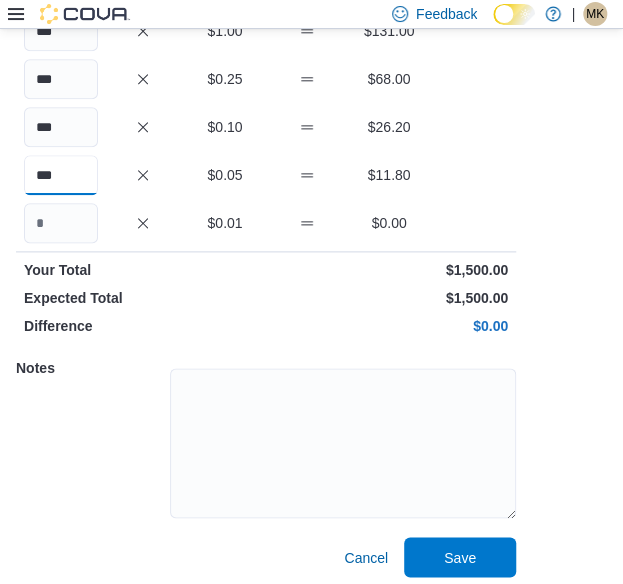 scroll, scrollTop: 492, scrollLeft: 0, axis: vertical 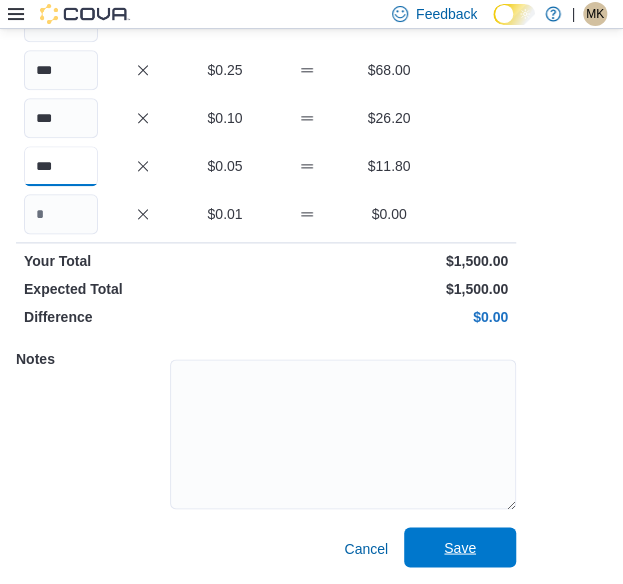type on "***" 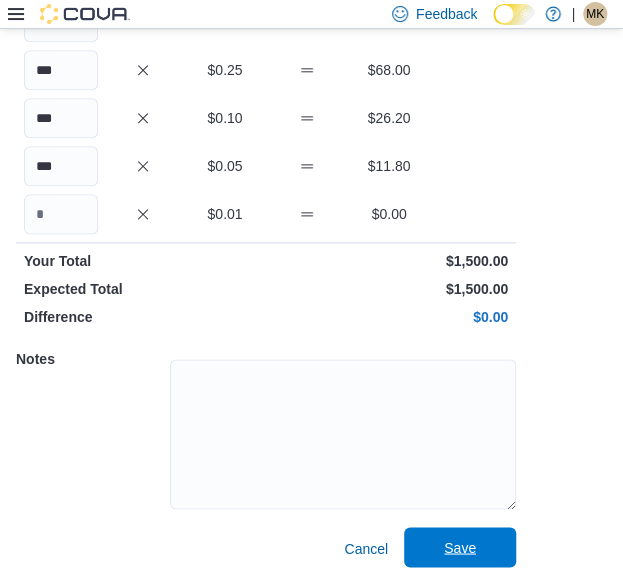click on "Save" at bounding box center (460, 547) 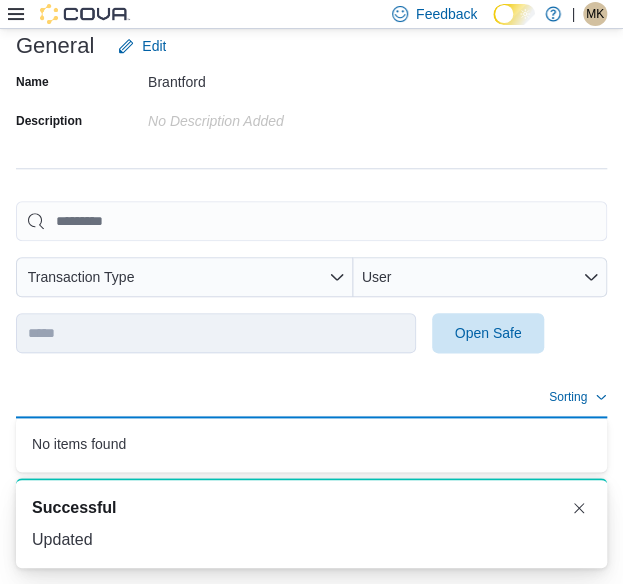 scroll, scrollTop: 348, scrollLeft: 0, axis: vertical 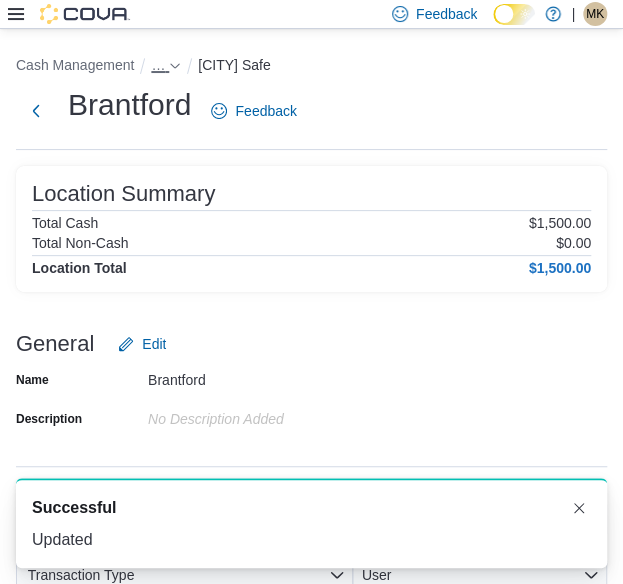 click on "…" at bounding box center (158, 65) 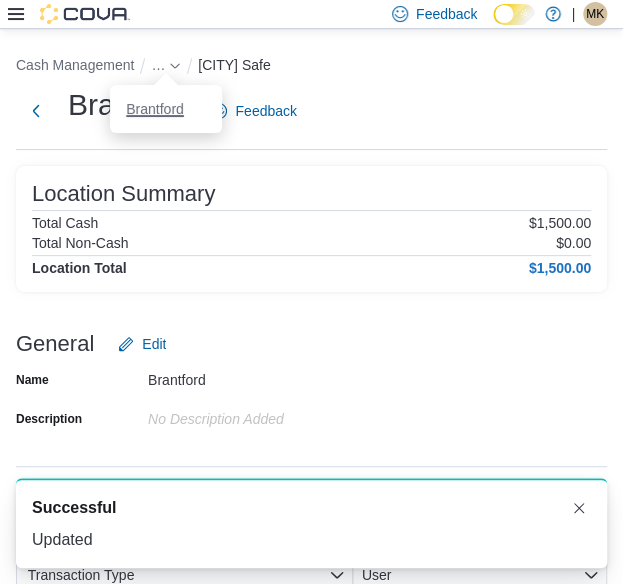 click on "Brantford" at bounding box center [155, 109] 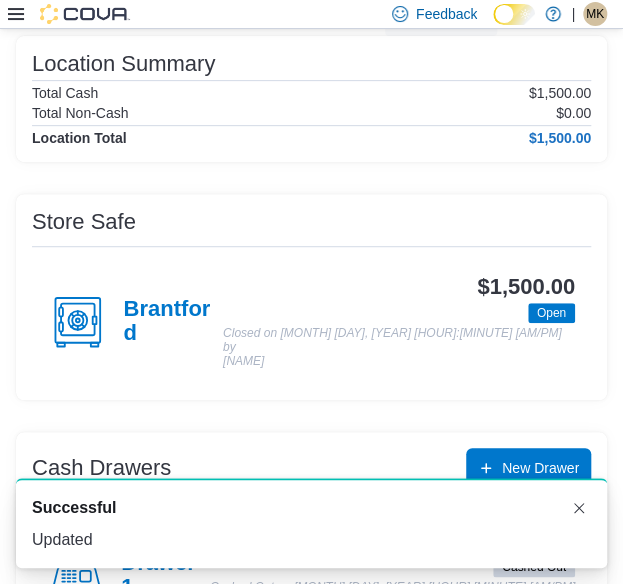 scroll, scrollTop: 326, scrollLeft: 0, axis: vertical 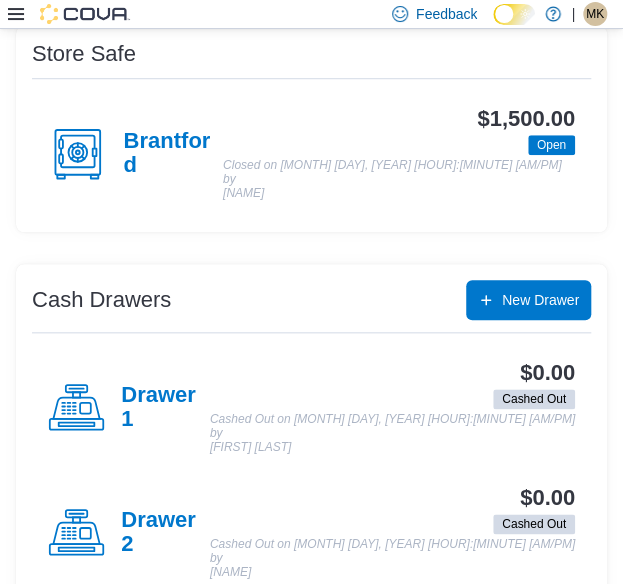 click on "Drawer 1" at bounding box center (165, 408) 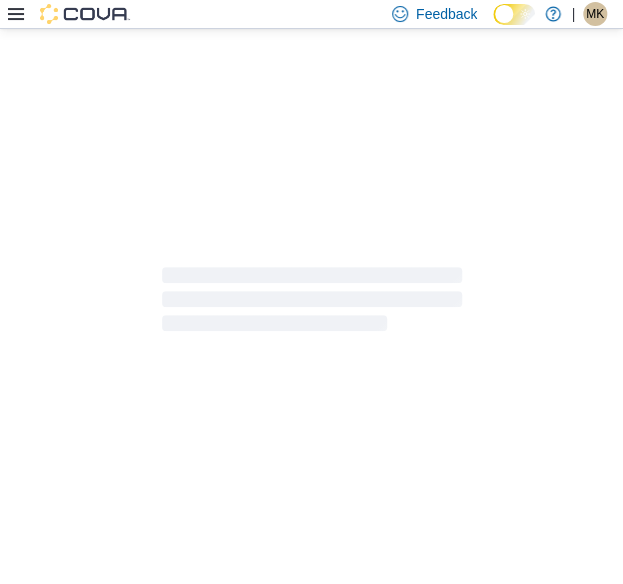 scroll, scrollTop: 326, scrollLeft: 0, axis: vertical 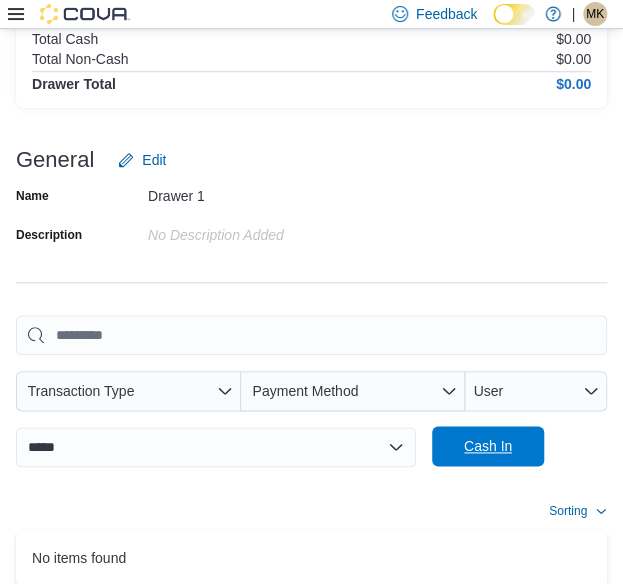 click on "Cash In" at bounding box center (488, 446) 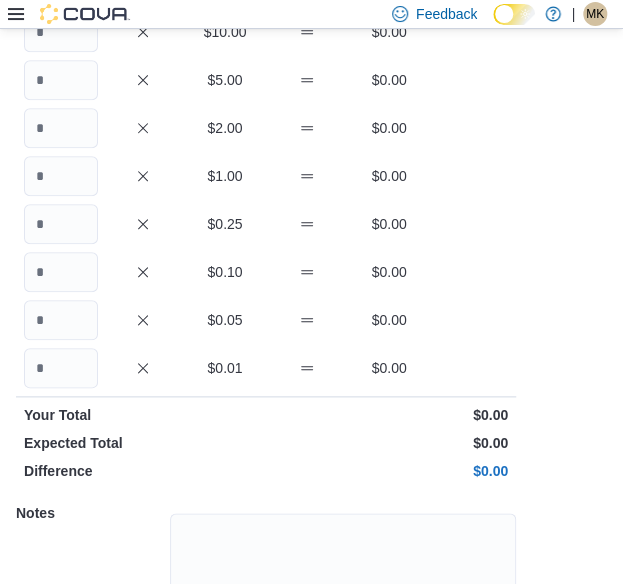 scroll, scrollTop: 206, scrollLeft: 0, axis: vertical 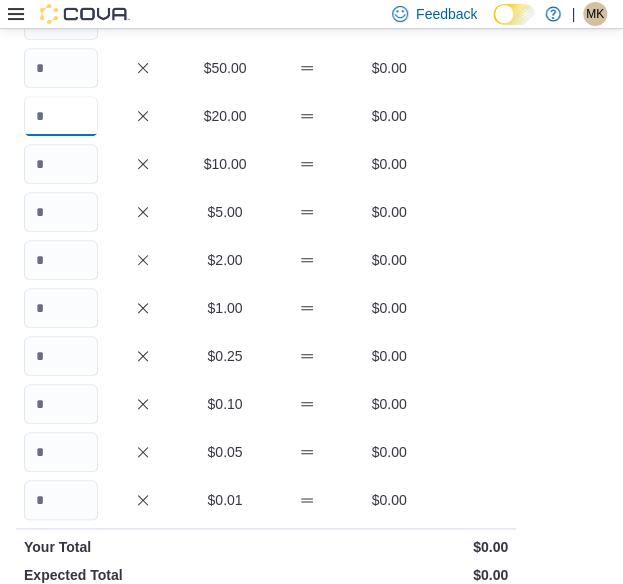 click at bounding box center [61, 116] 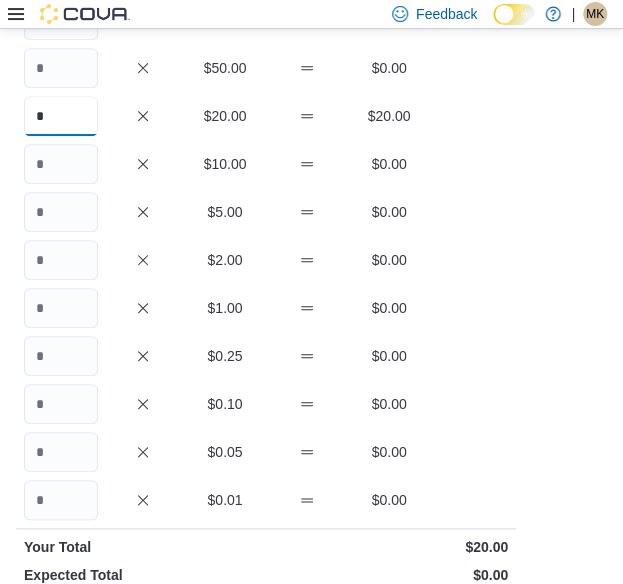 type on "*" 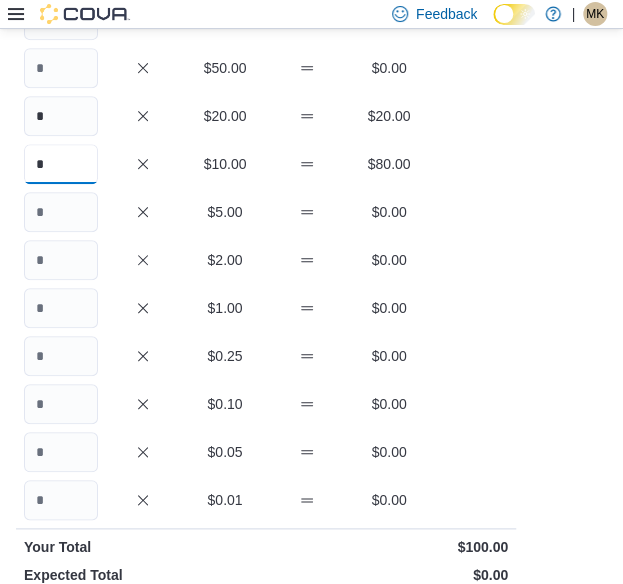 type on "*" 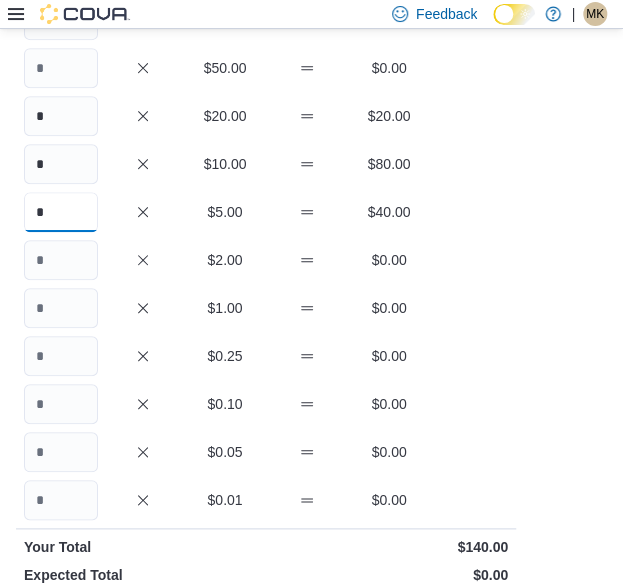 type on "*" 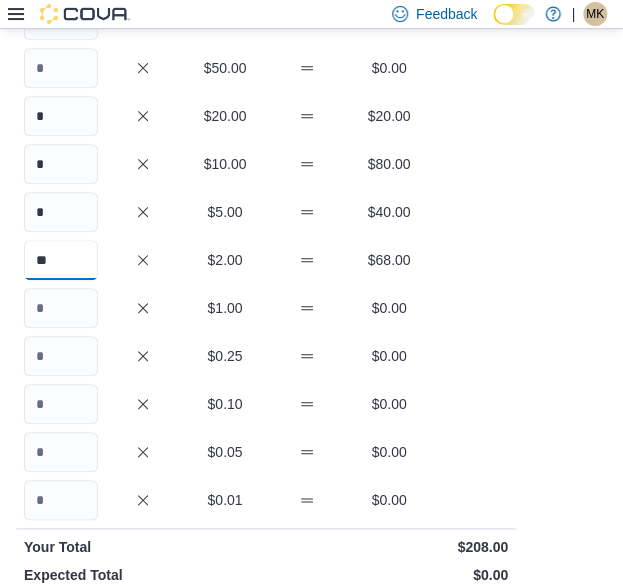 type on "**" 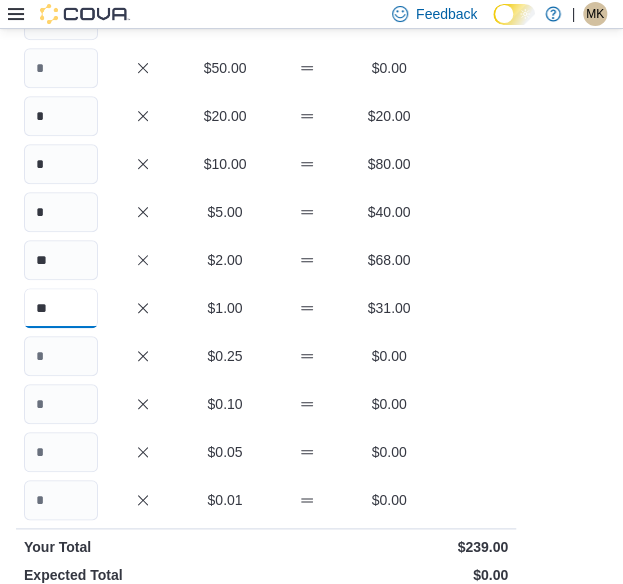 type on "**" 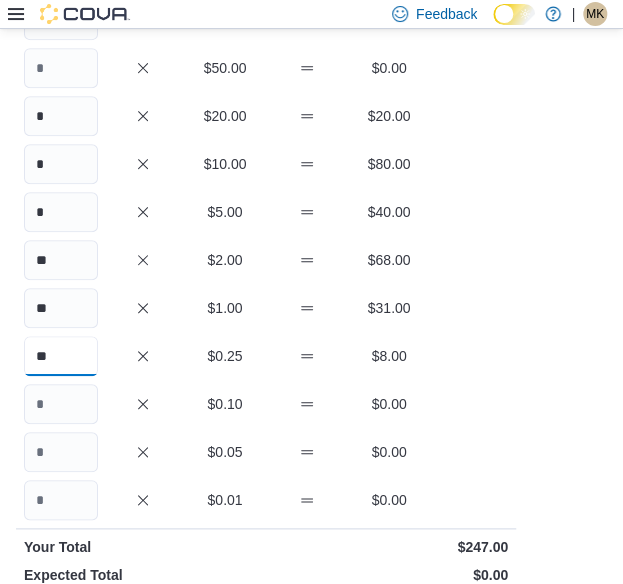 type on "**" 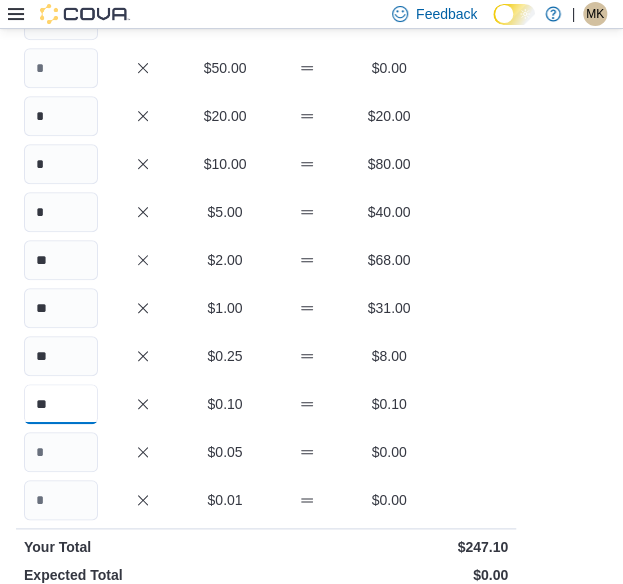 type on "**" 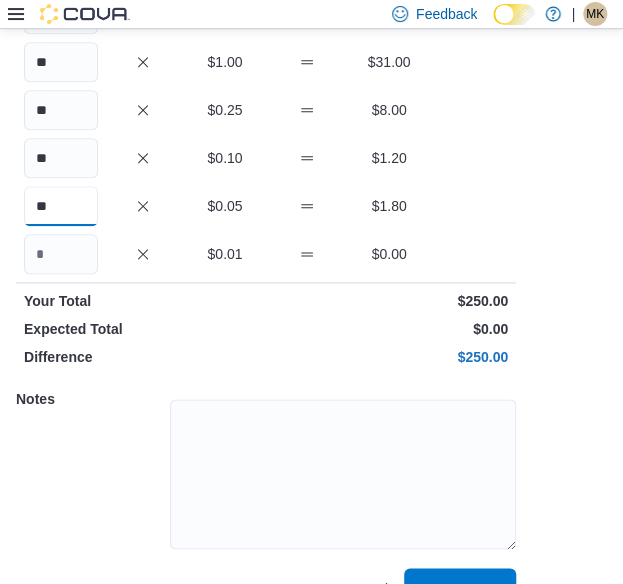 scroll, scrollTop: 492, scrollLeft: 0, axis: vertical 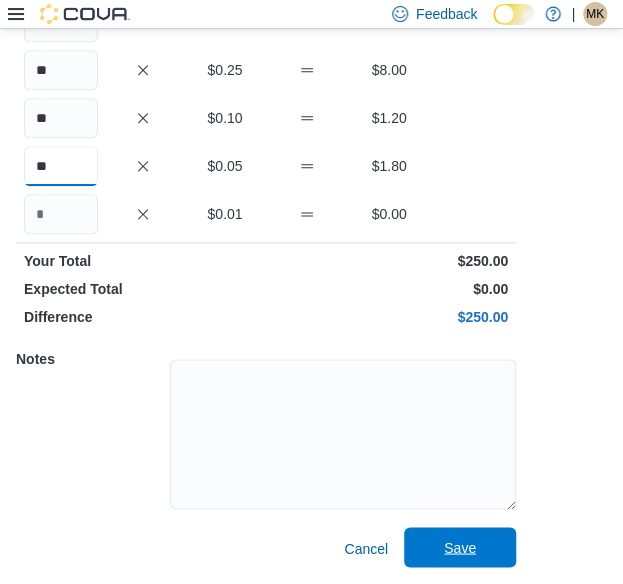 type on "**" 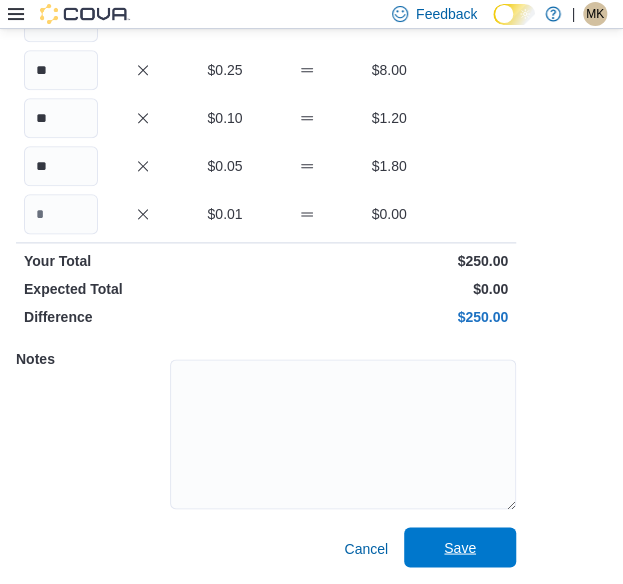 click on "Save" at bounding box center (460, 547) 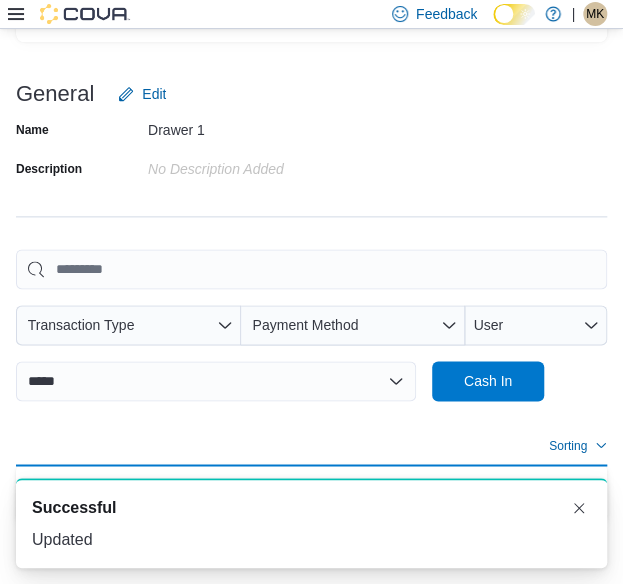 scroll, scrollTop: 540, scrollLeft: 0, axis: vertical 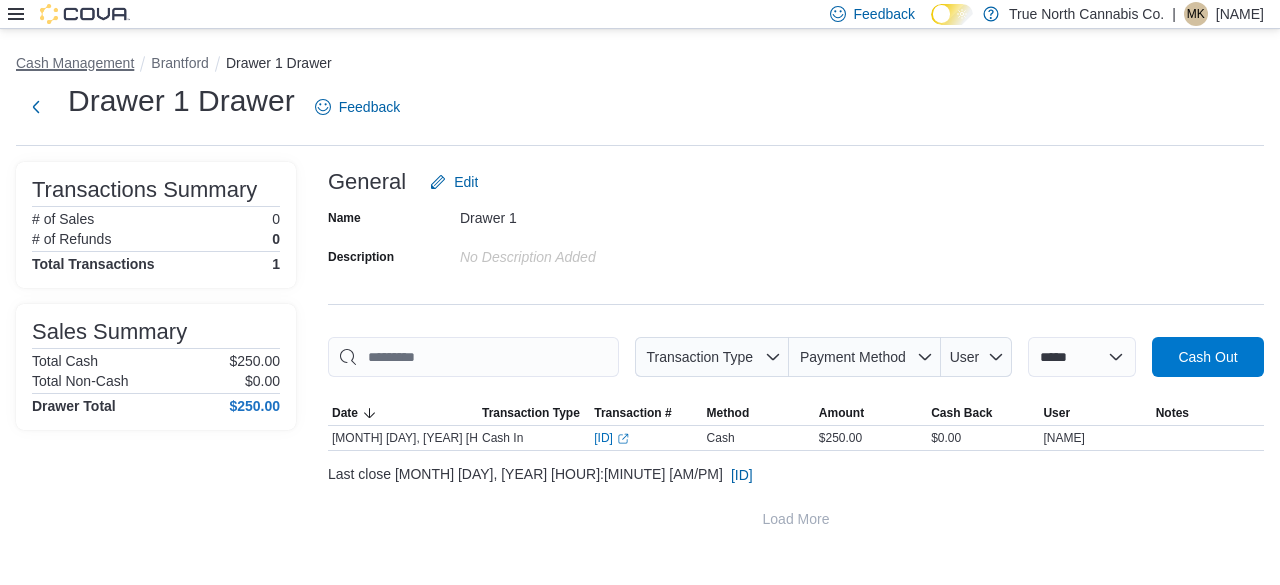 click on "Cash Management" at bounding box center [75, 63] 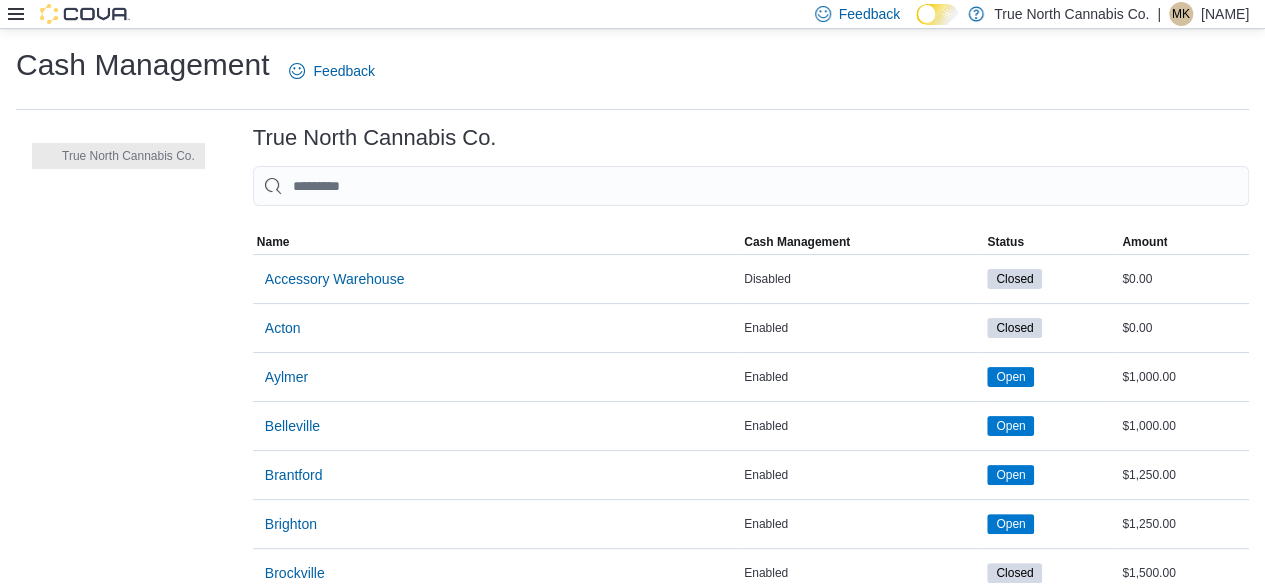 click 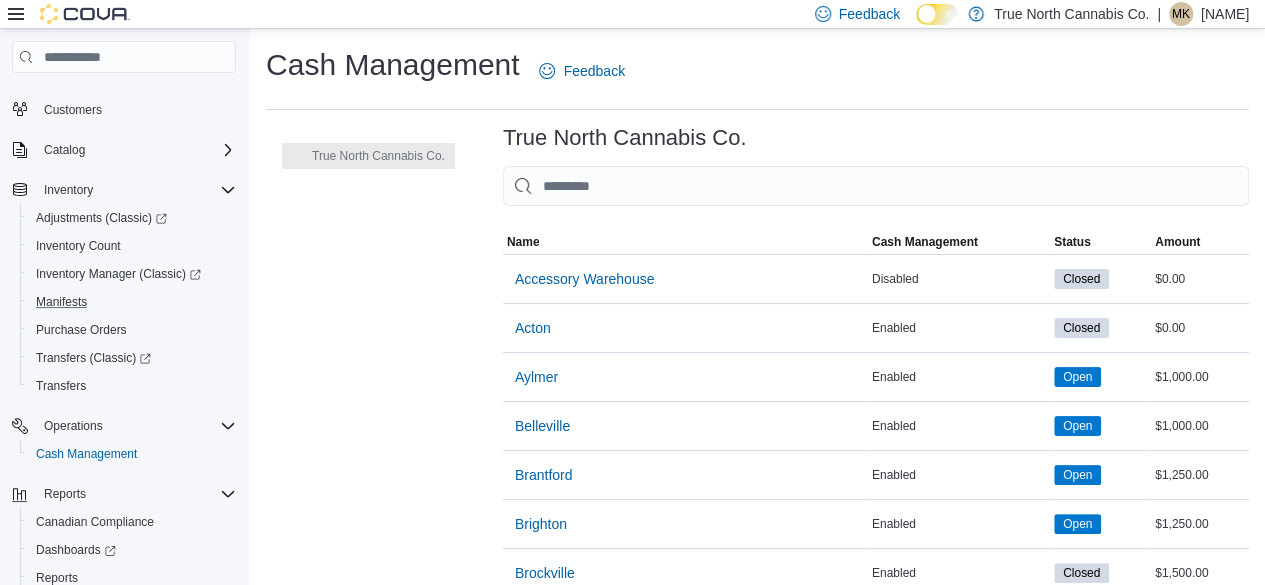 scroll, scrollTop: 214, scrollLeft: 0, axis: vertical 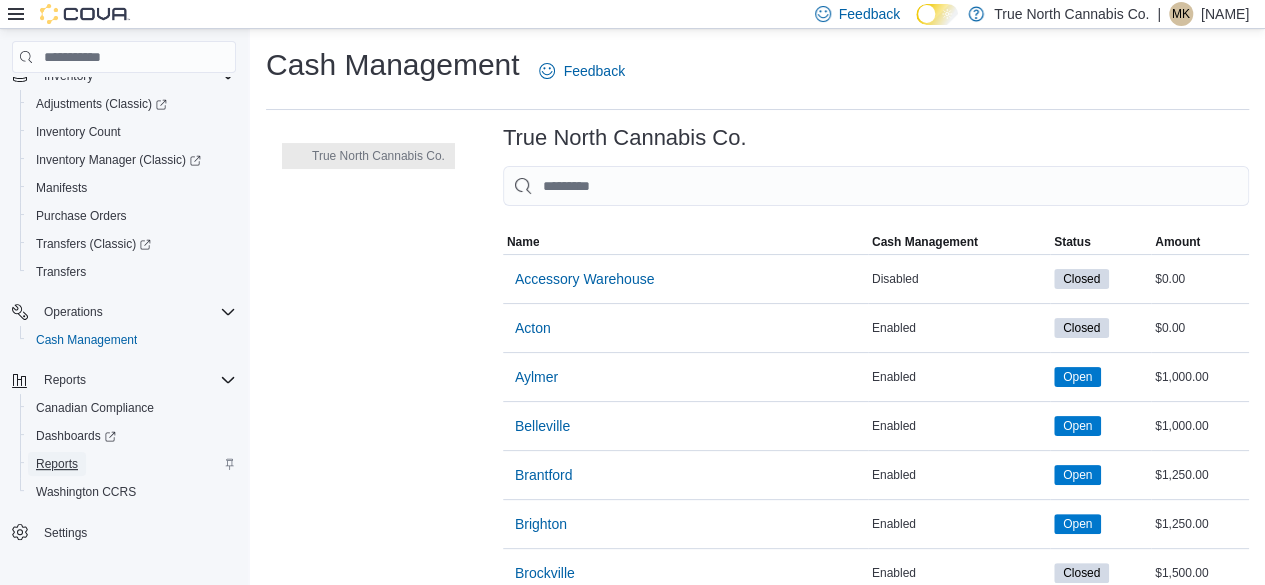 click on "Reports" at bounding box center [57, 464] 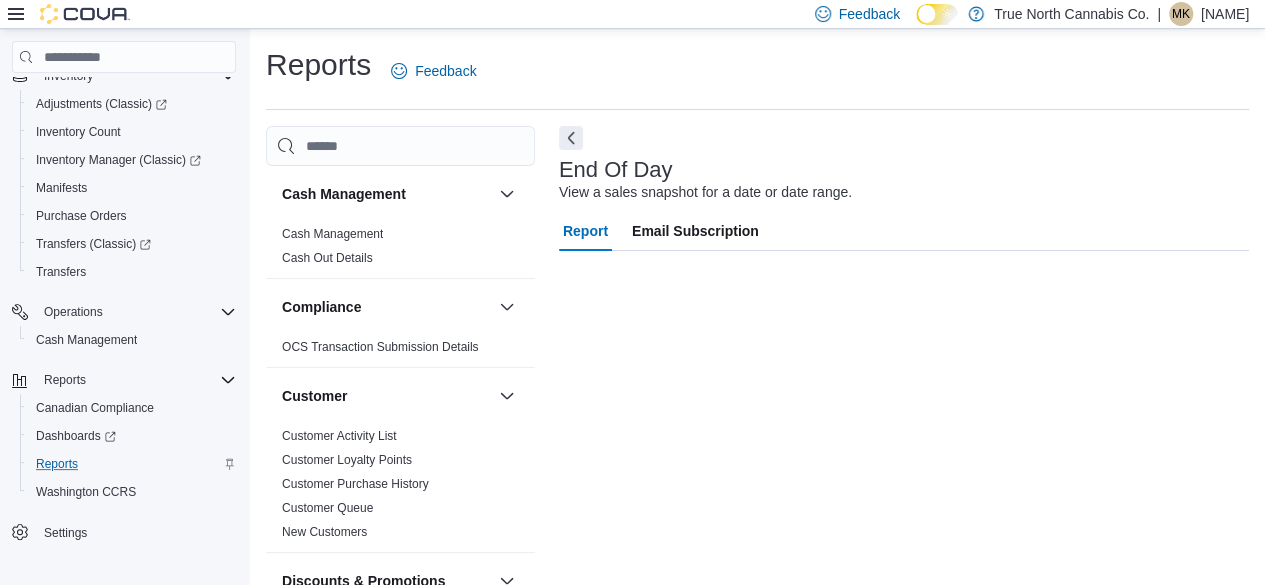 scroll, scrollTop: 197, scrollLeft: 0, axis: vertical 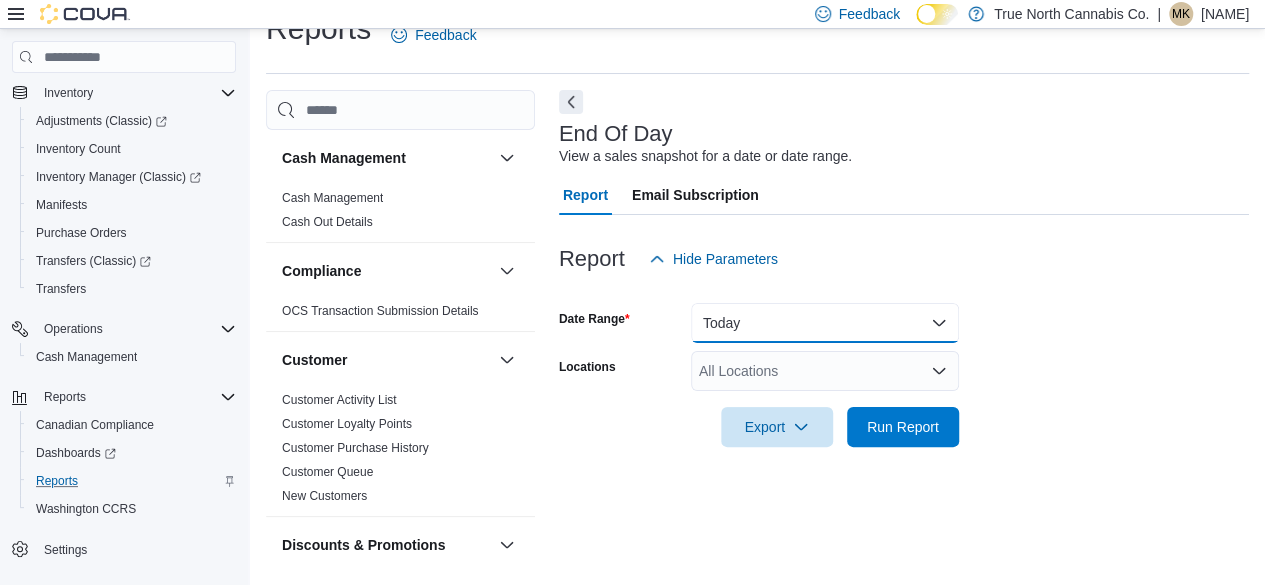 click on "Today" at bounding box center (825, 323) 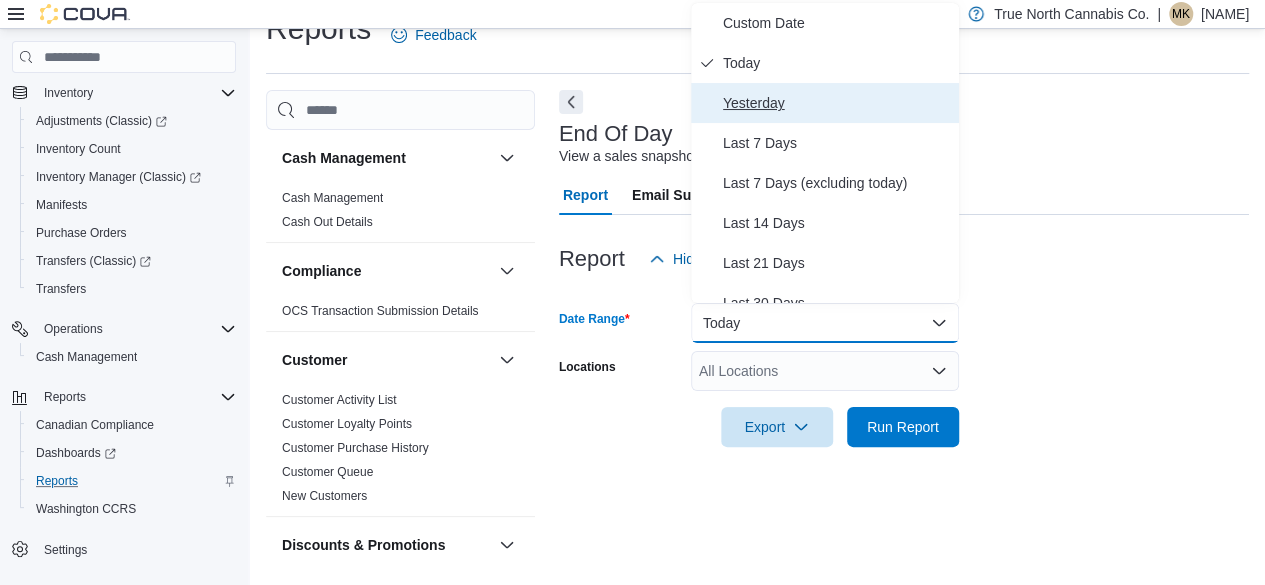 click on "Yesterday" at bounding box center [837, 103] 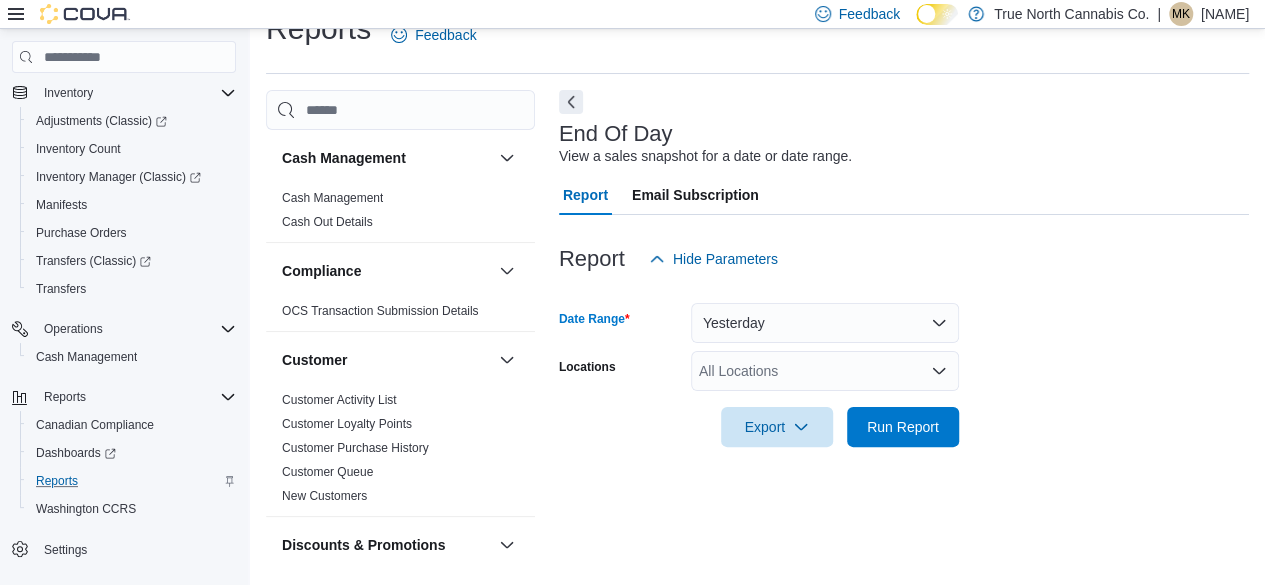 click on "All Locations" at bounding box center (825, 371) 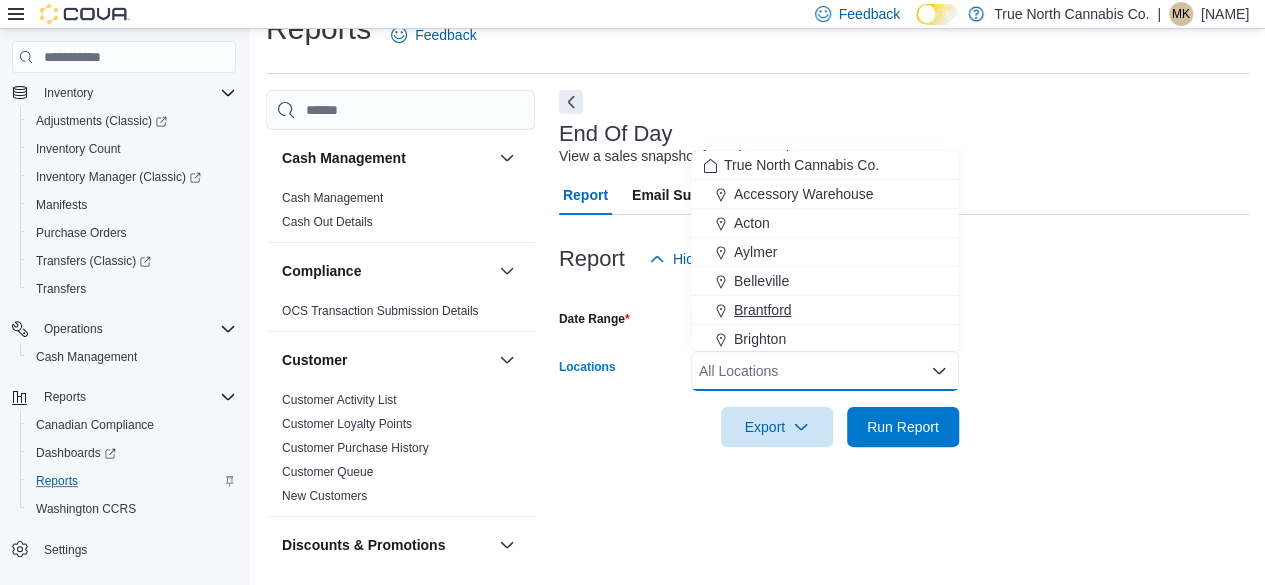 click on "Brantford" at bounding box center (763, 310) 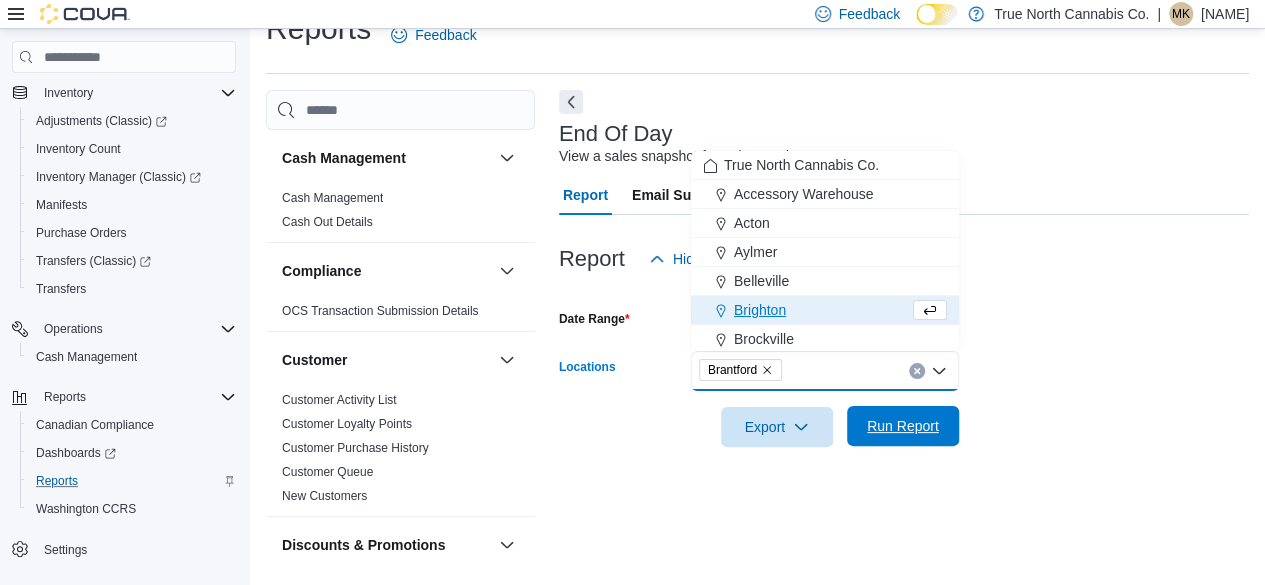 click on "Run Report" at bounding box center [903, 426] 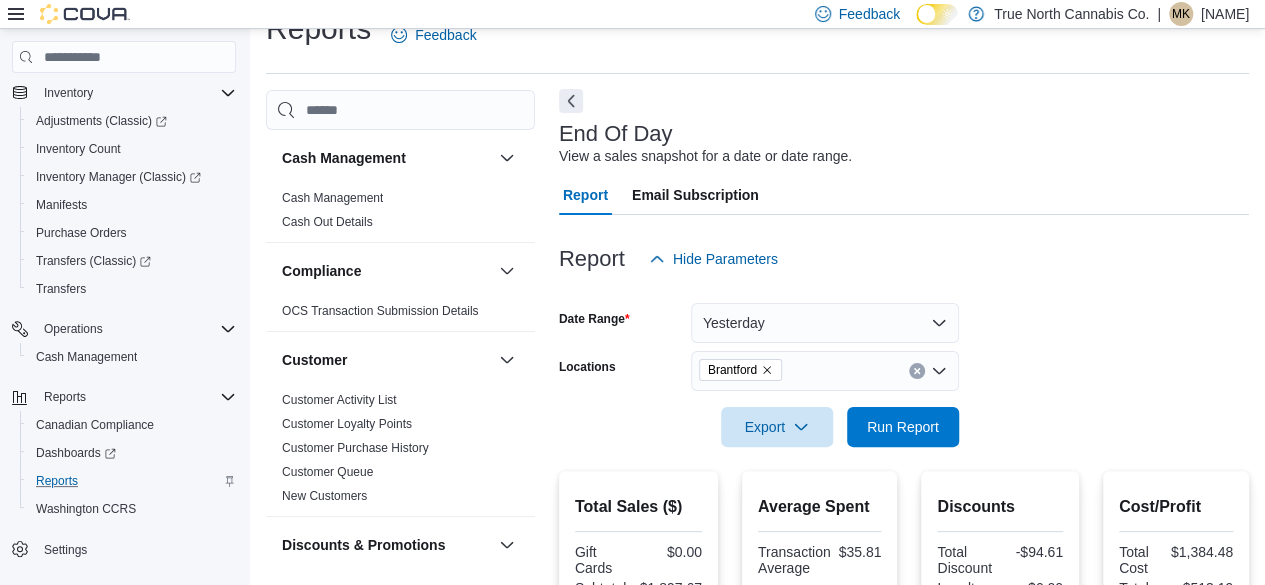 click at bounding box center (571, 101) 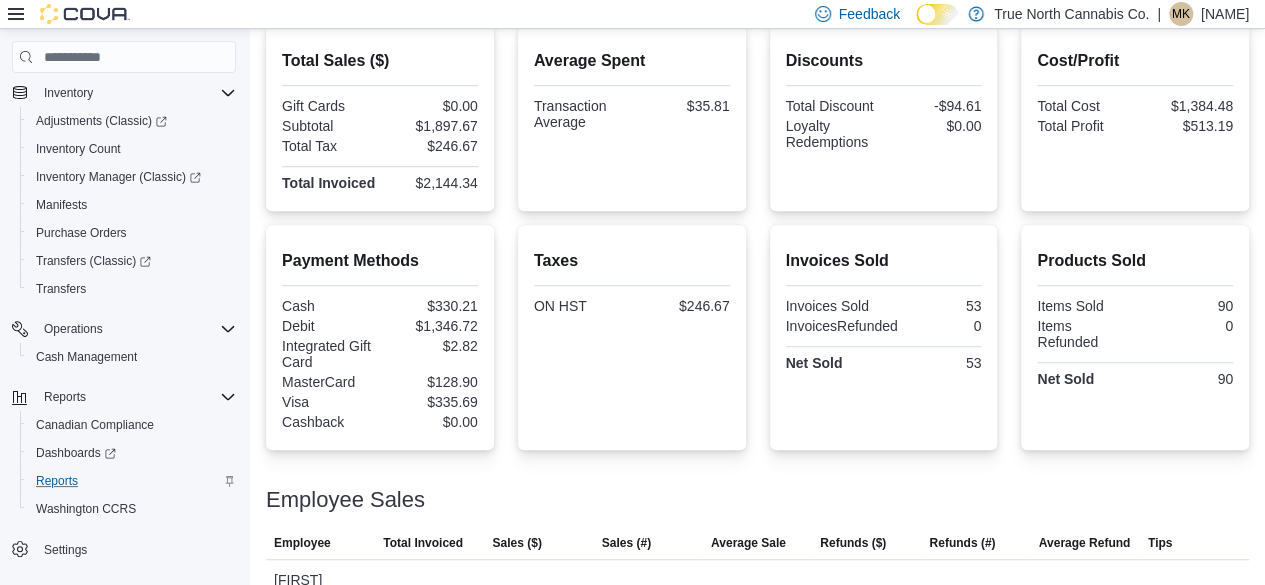 scroll, scrollTop: 454, scrollLeft: 0, axis: vertical 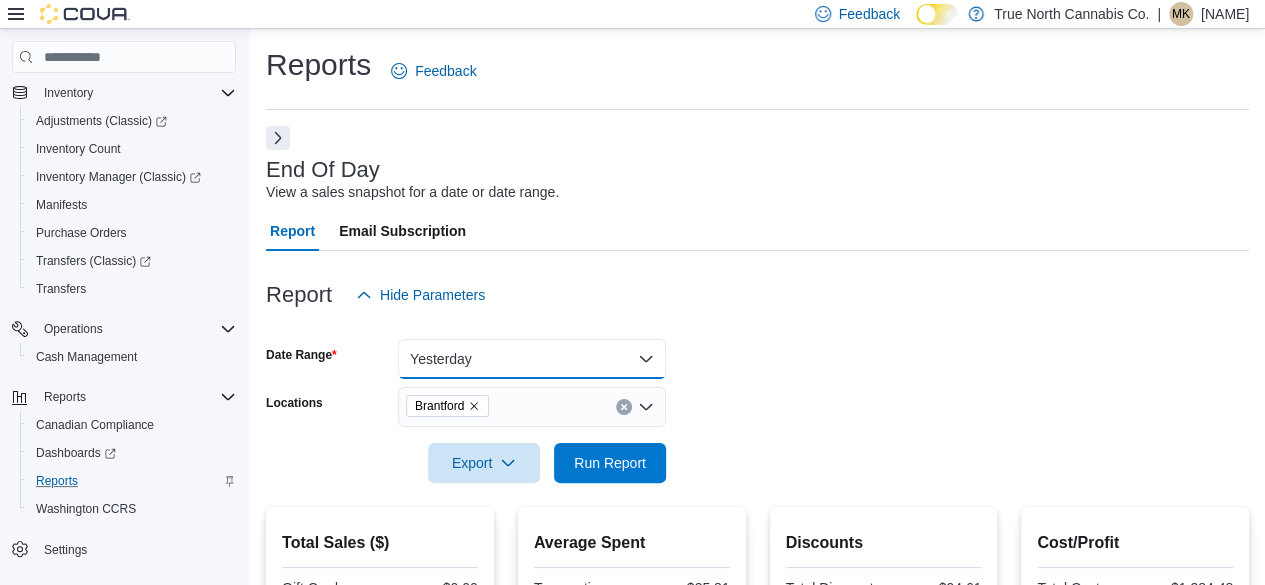 click on "Yesterday" at bounding box center (532, 359) 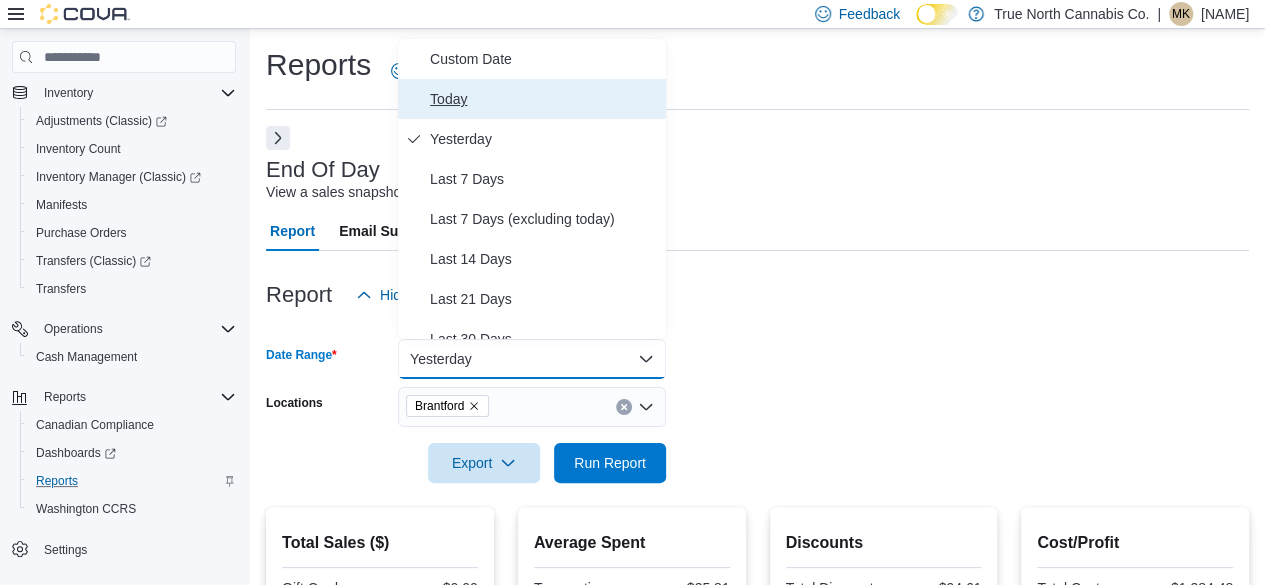 click on "Today" at bounding box center [544, 99] 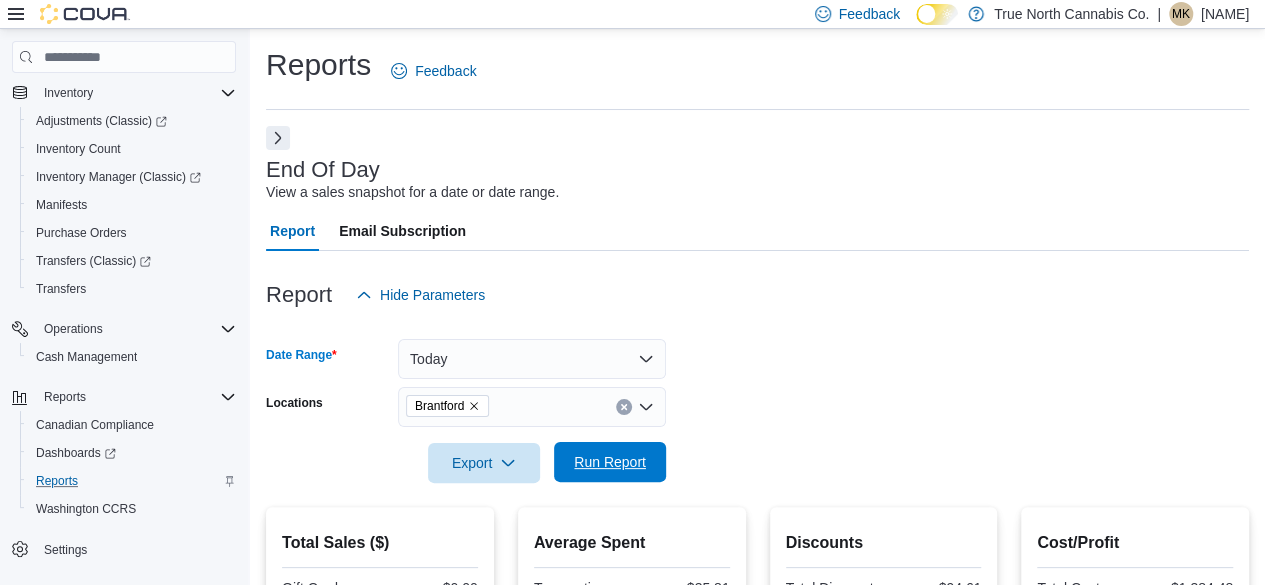 click on "Run Report" at bounding box center [610, 462] 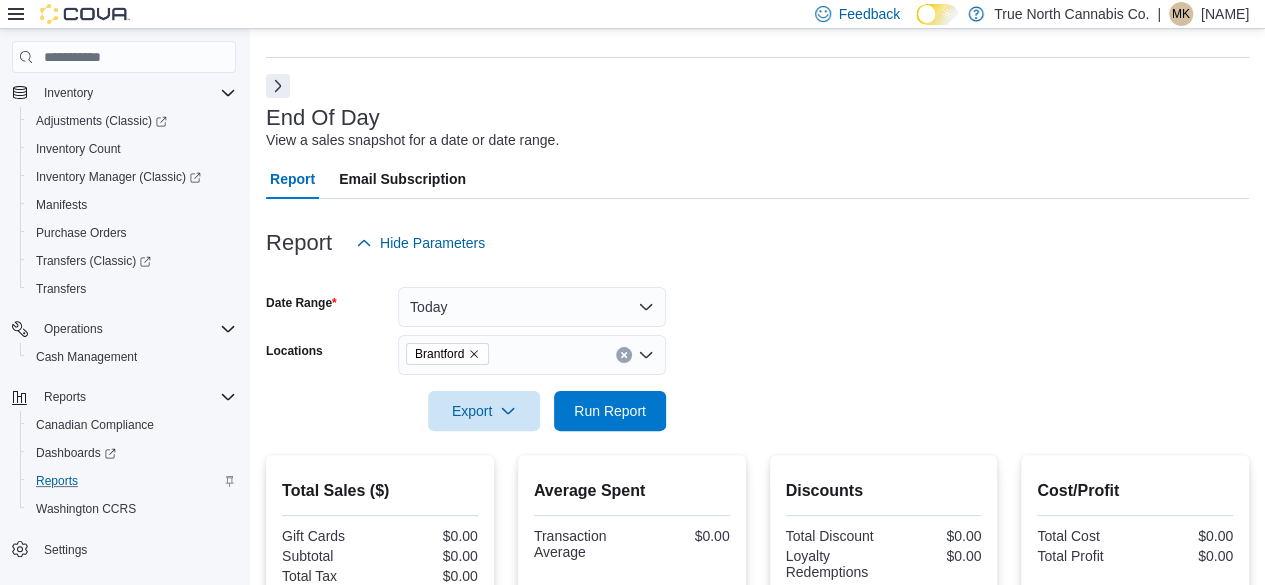 scroll, scrollTop: 0, scrollLeft: 0, axis: both 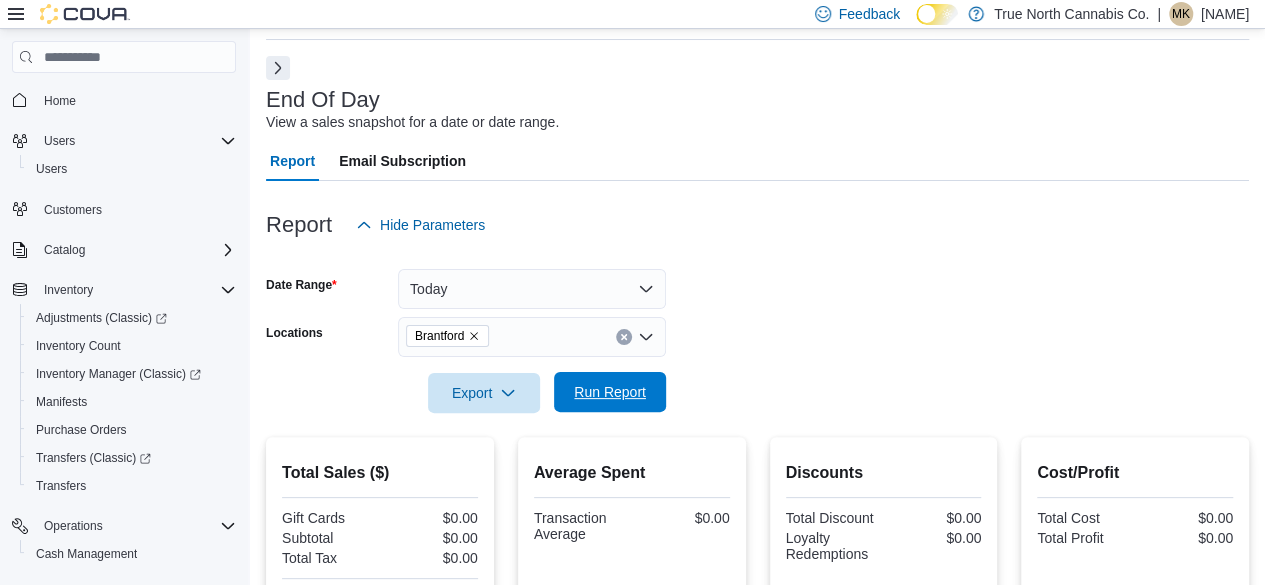 click on "Run Report" at bounding box center (610, 392) 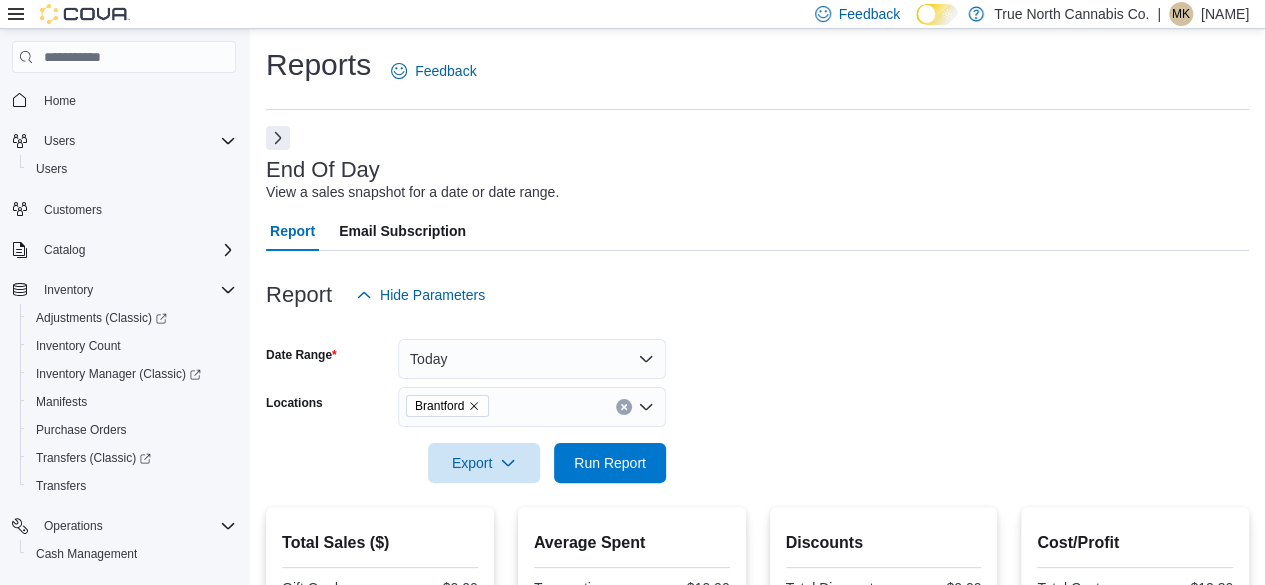 scroll, scrollTop: 0, scrollLeft: 0, axis: both 